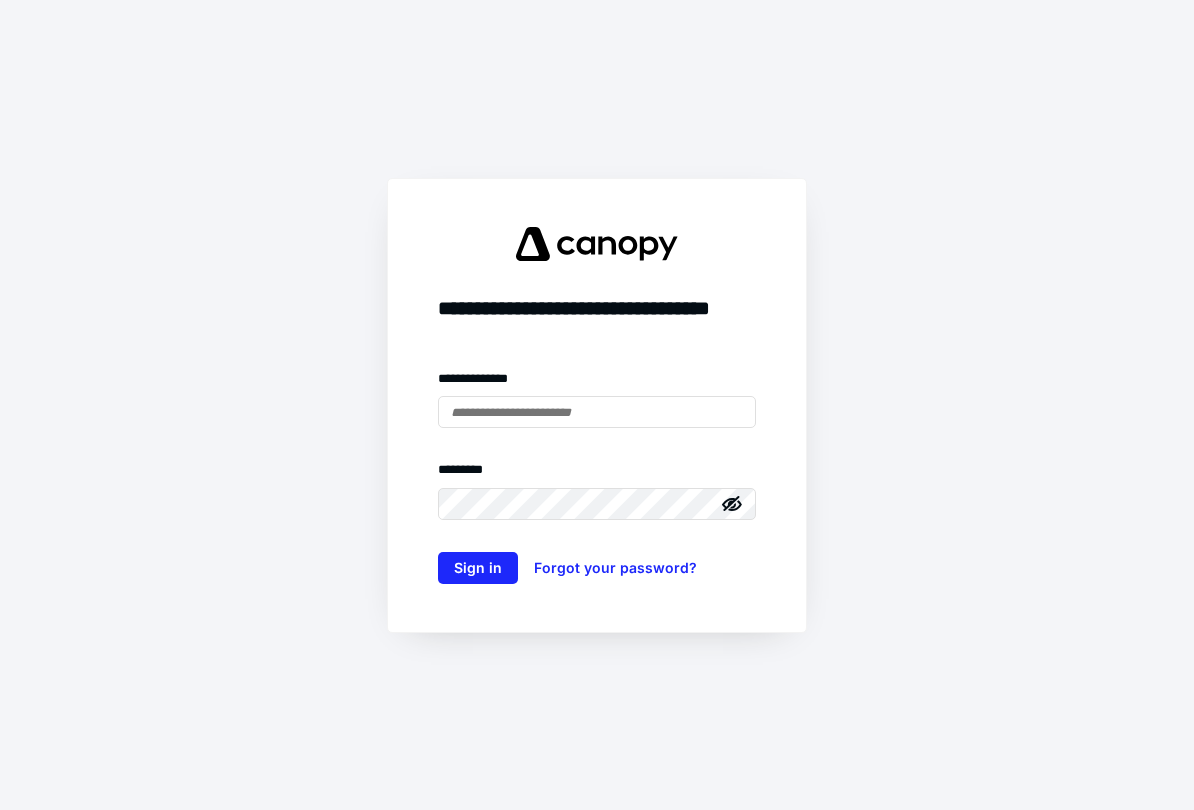 scroll, scrollTop: 0, scrollLeft: 0, axis: both 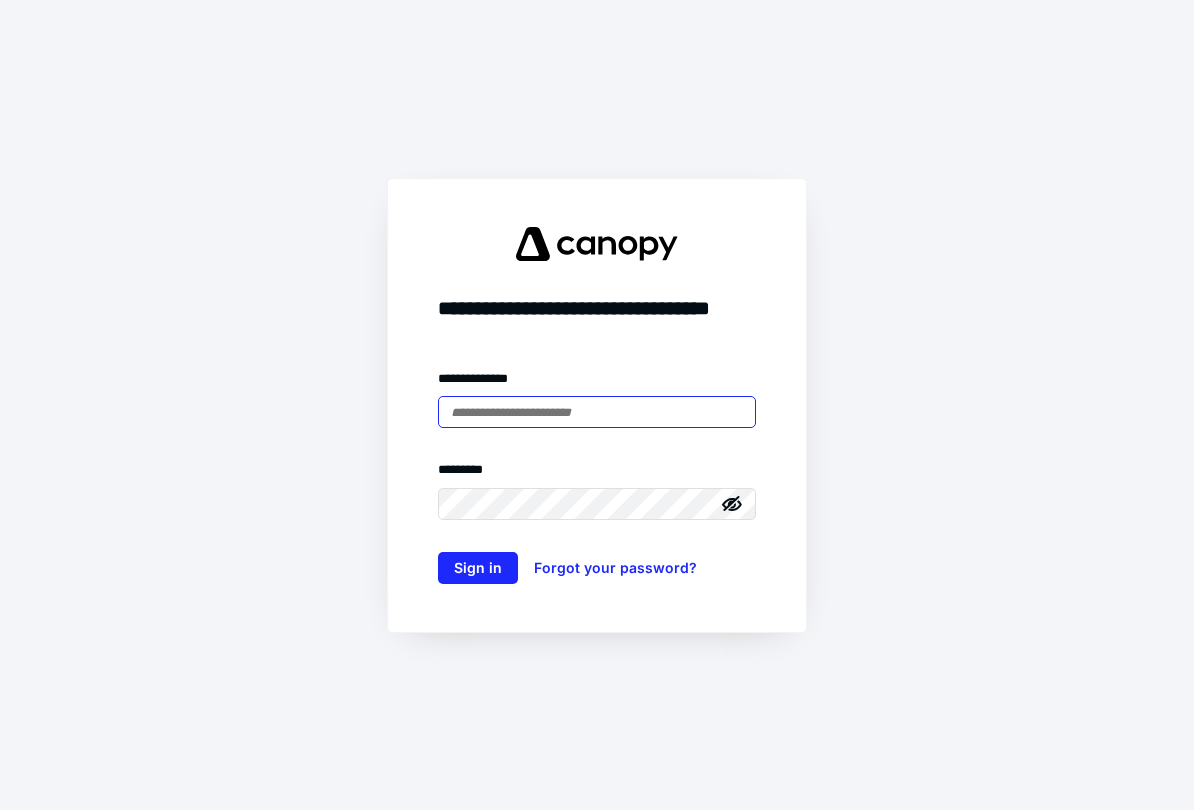 type on "**********" 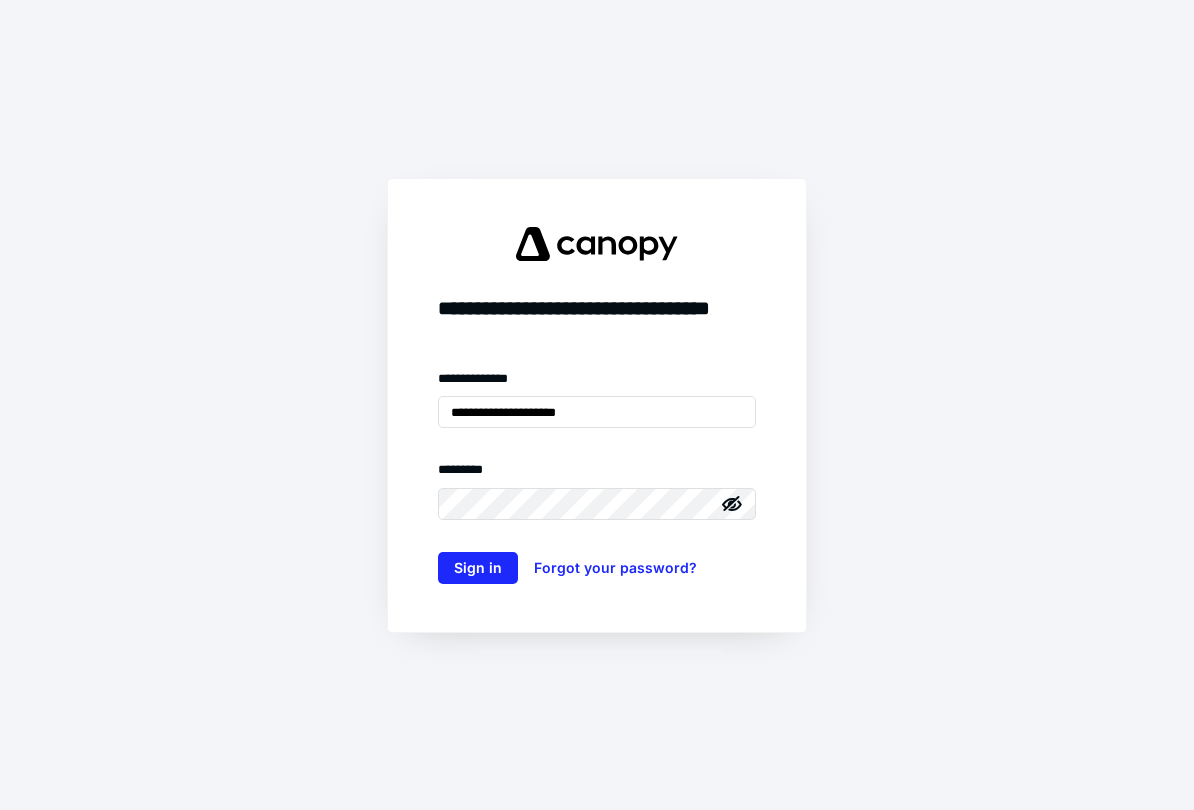 click on "Sign in" at bounding box center (478, 568) 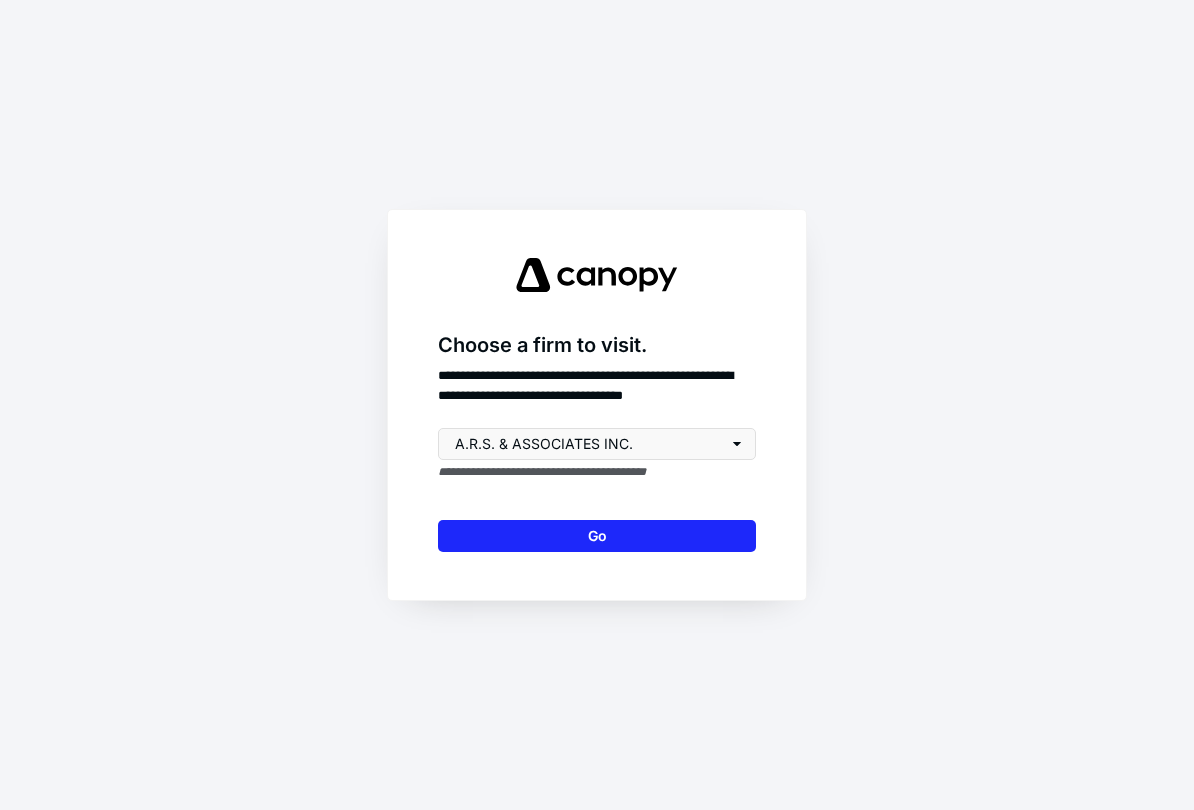 click on "Go" at bounding box center [597, 536] 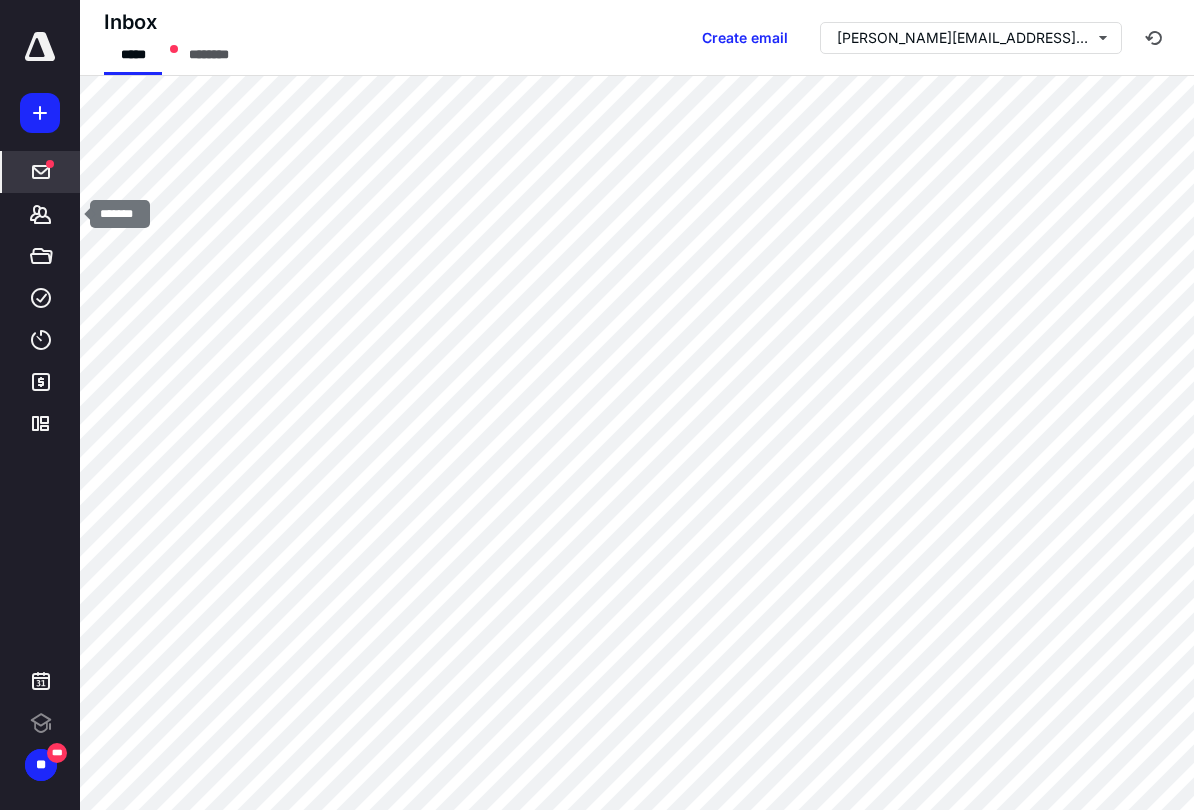 click 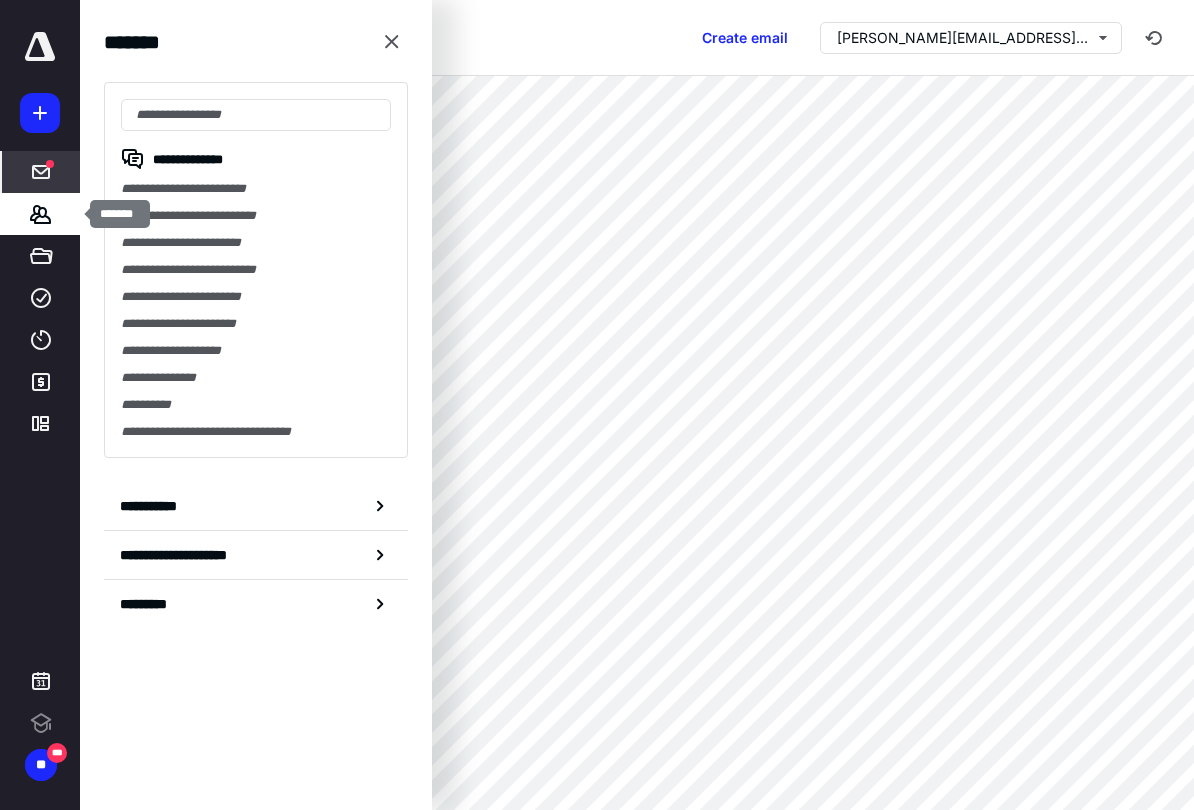 scroll, scrollTop: 0, scrollLeft: 0, axis: both 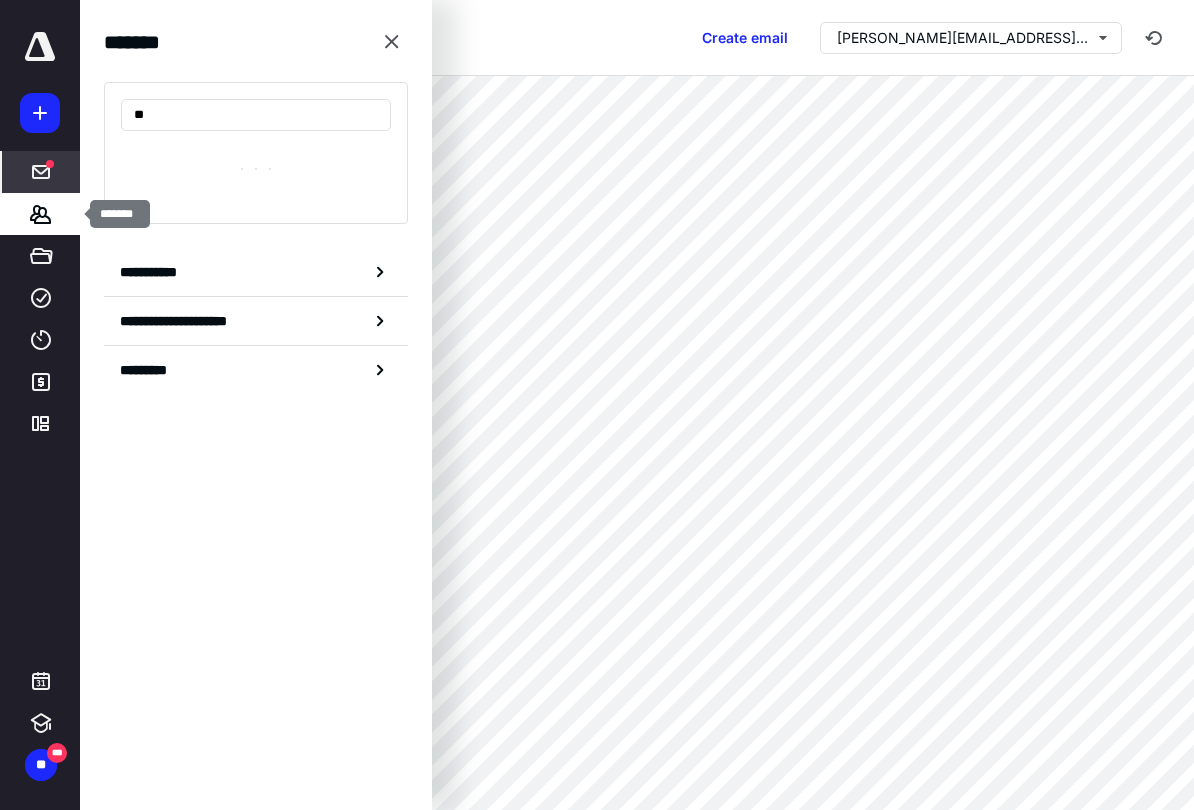 type on "***" 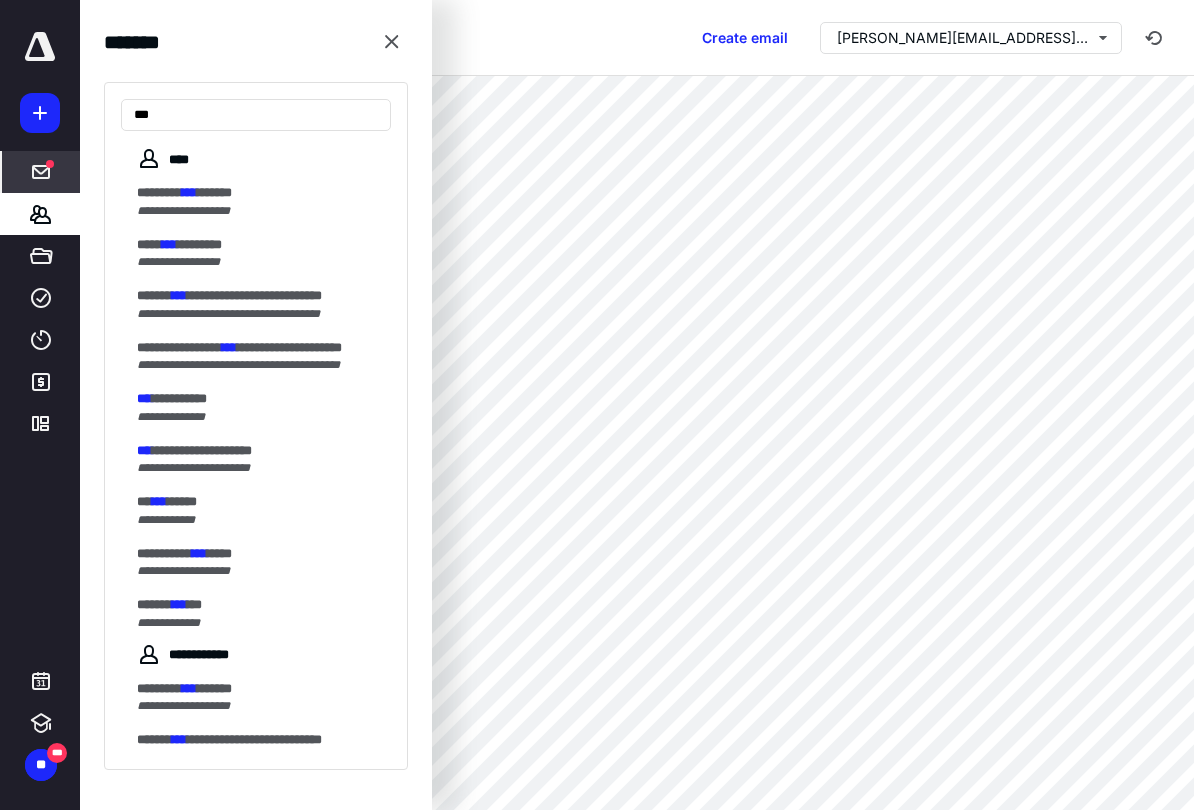 click on "**********" at bounding box center [202, 450] 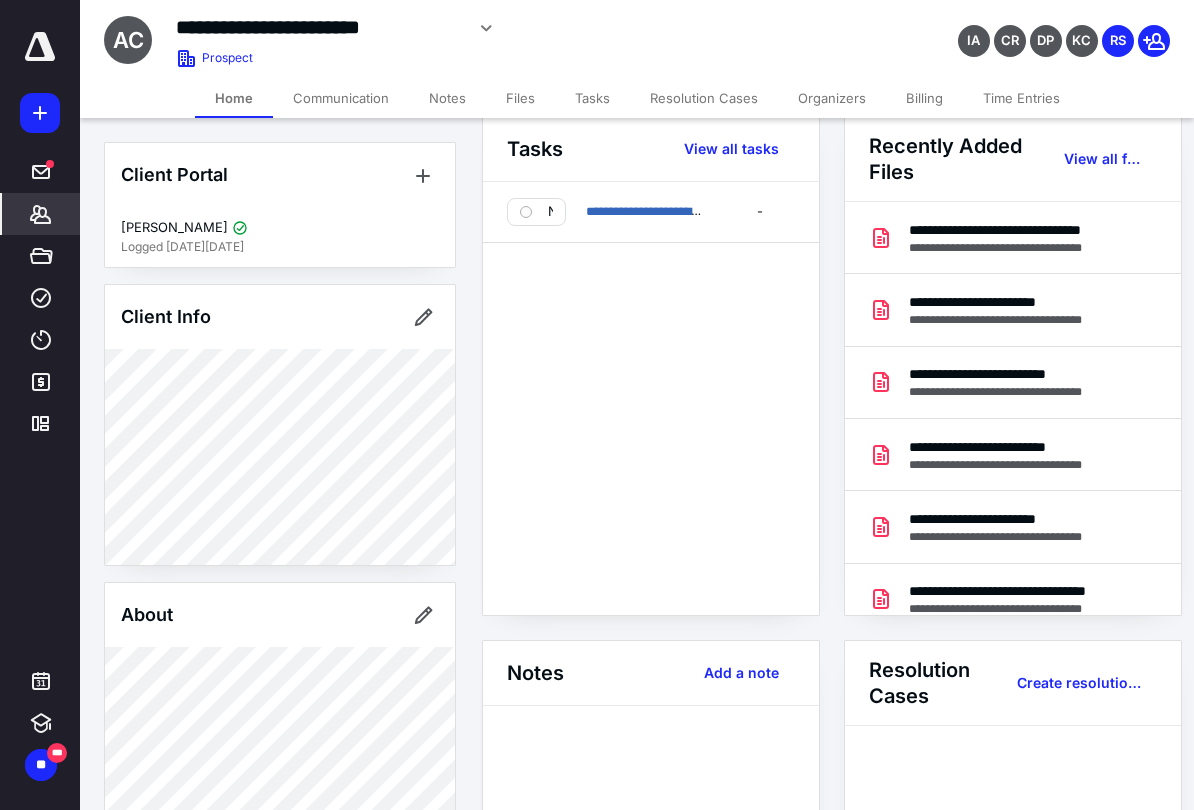 scroll, scrollTop: 0, scrollLeft: 0, axis: both 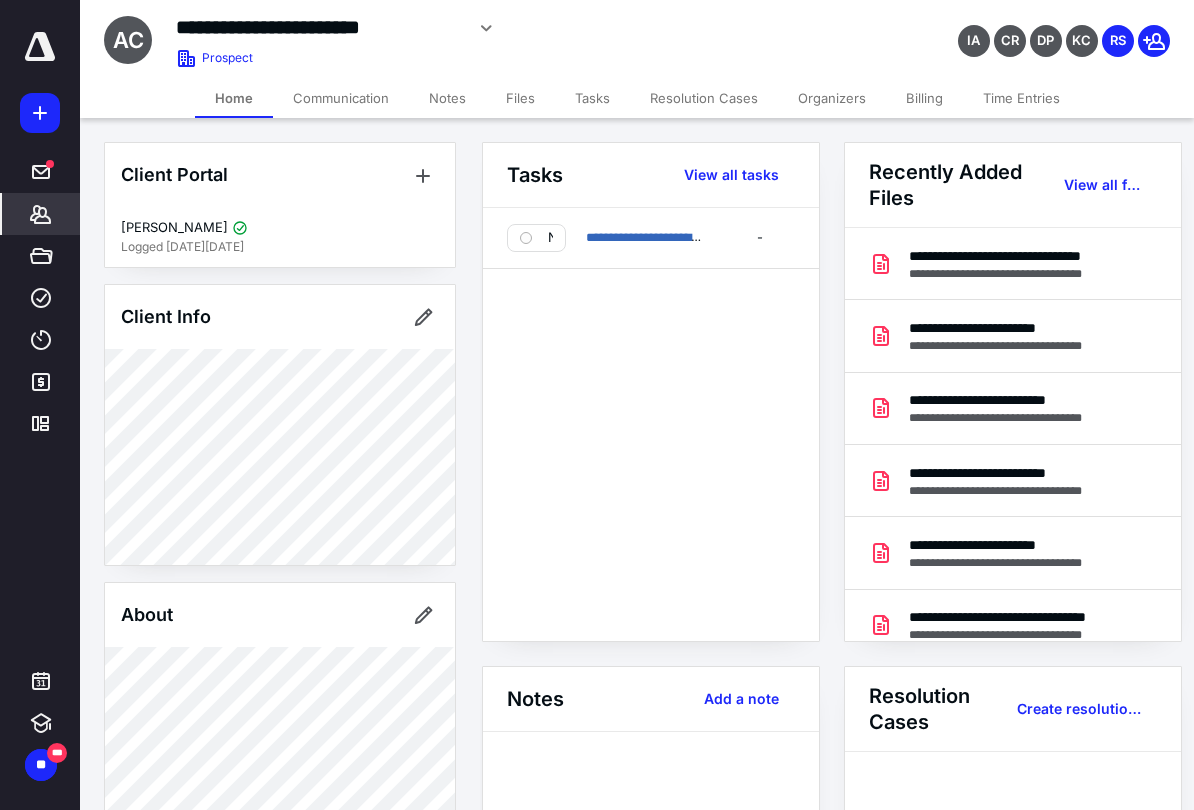 click on "View all files" at bounding box center [1102, 185] 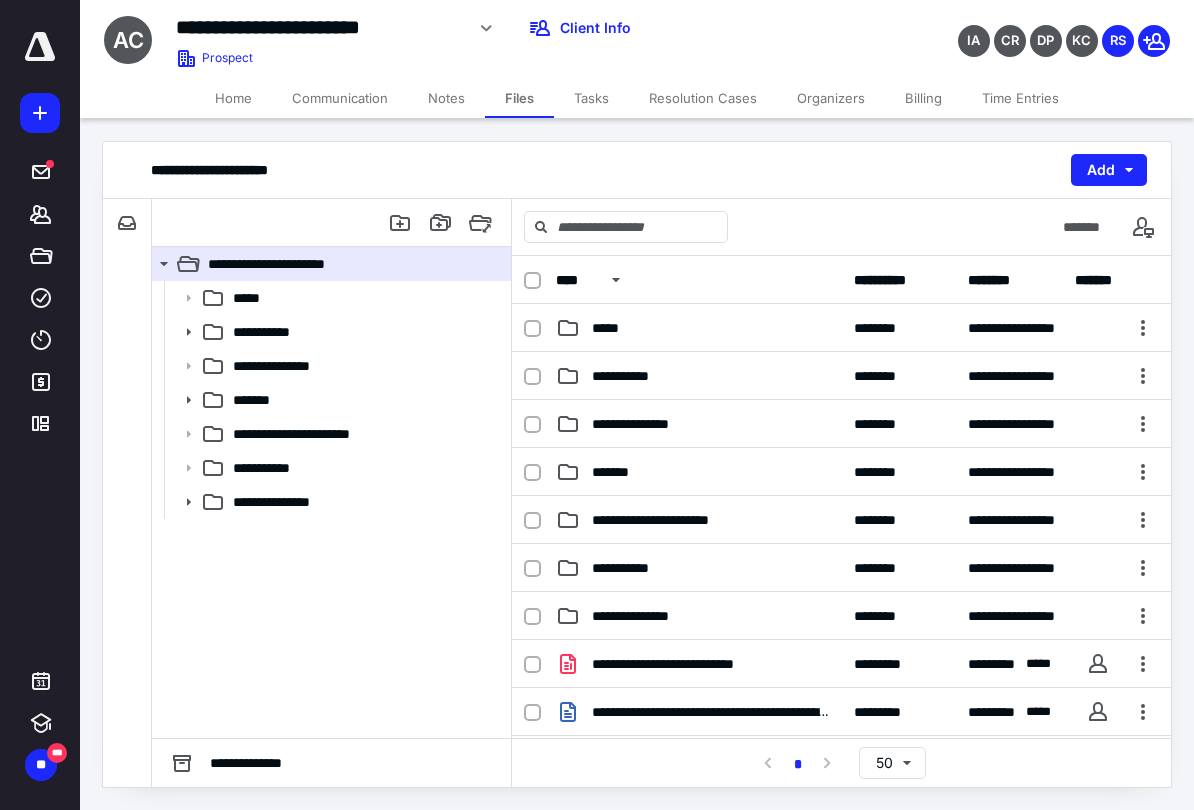 scroll, scrollTop: 0, scrollLeft: 0, axis: both 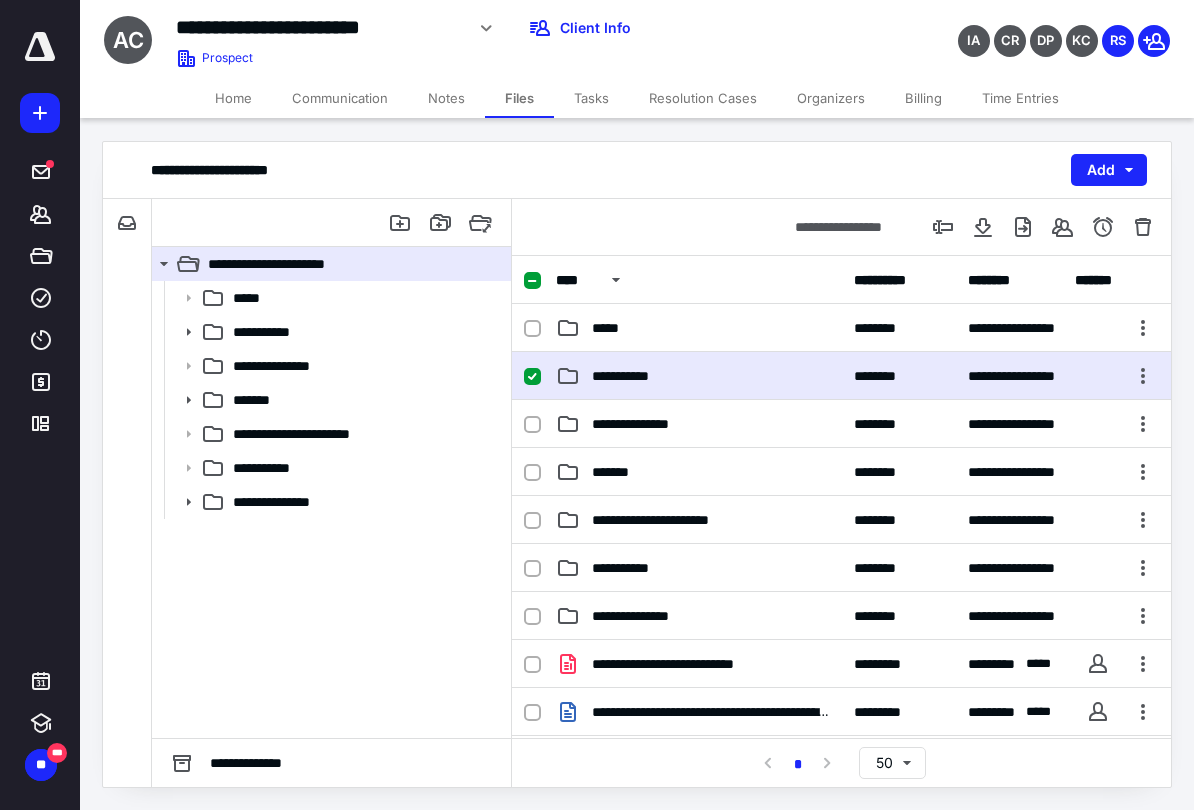 click on "**********" at bounding box center (699, 376) 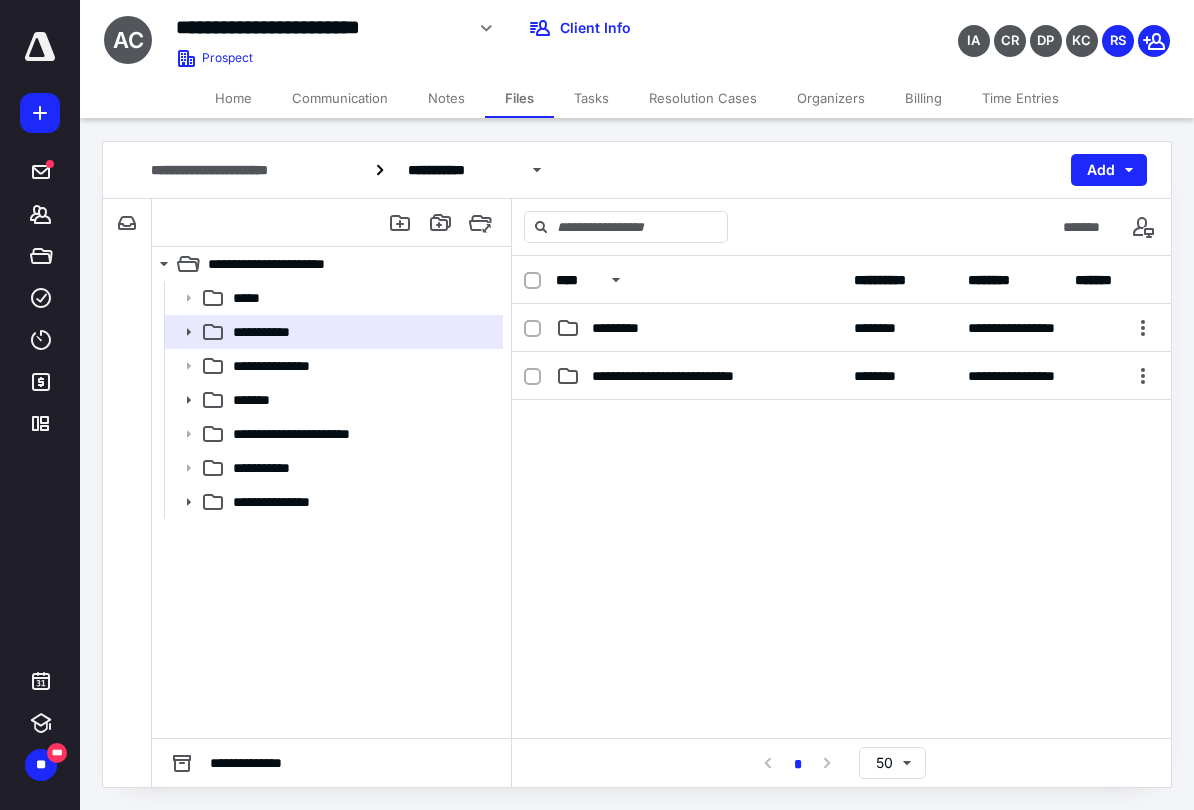 click on "********" at bounding box center [884, 376] 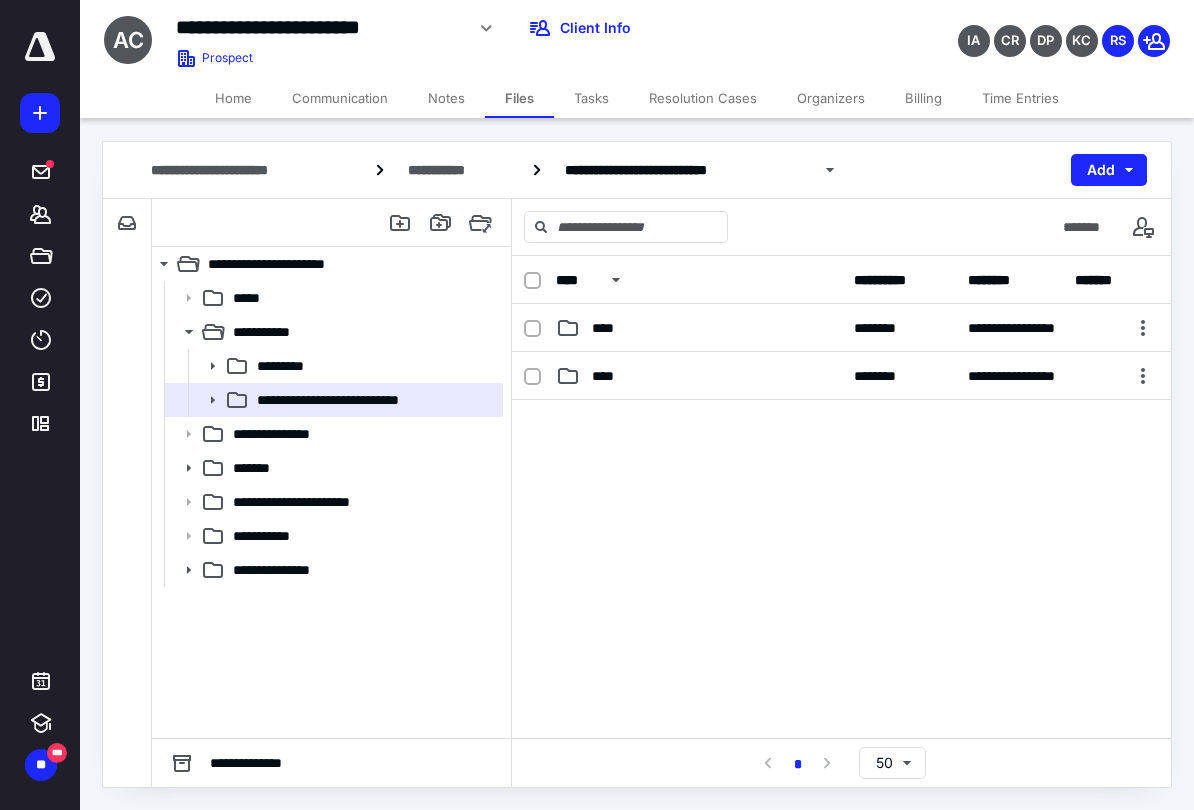 click on "********" at bounding box center [899, 328] 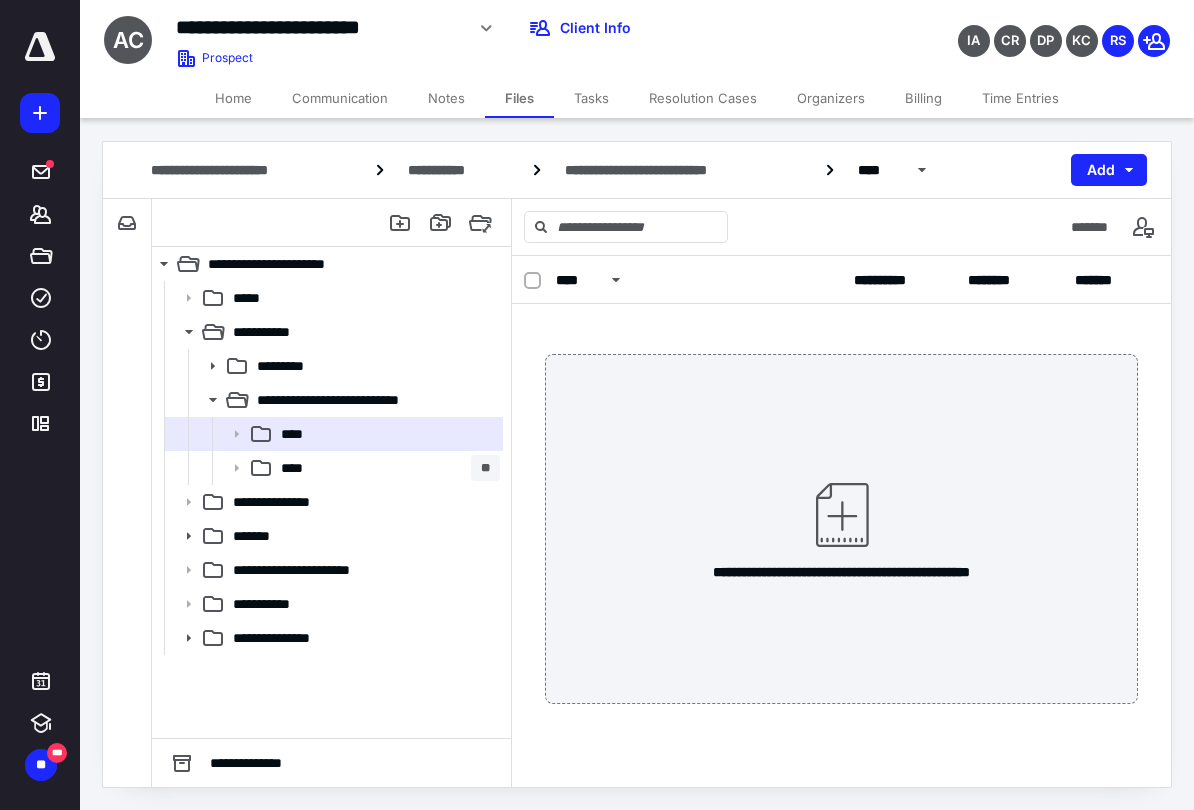 click on "**** **" at bounding box center (386, 468) 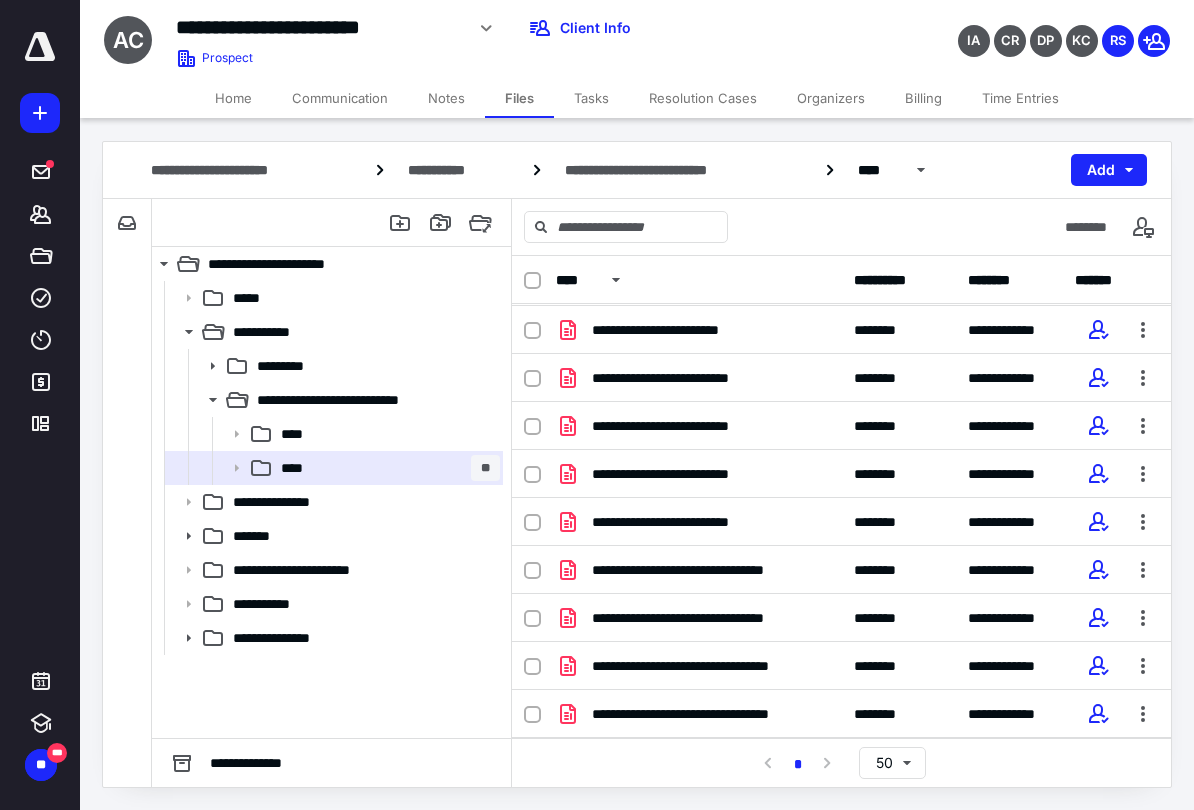 scroll, scrollTop: 46, scrollLeft: 0, axis: vertical 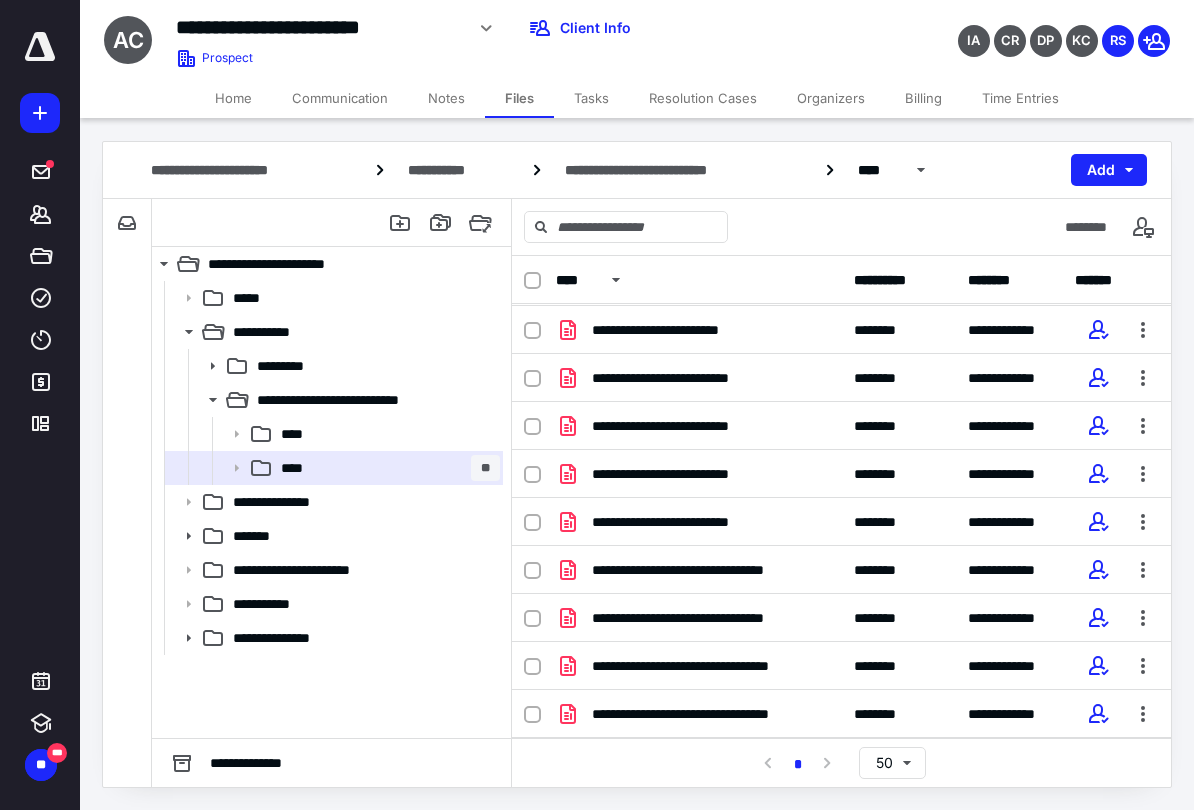 click on "**********" at bounding box center (841, 378) 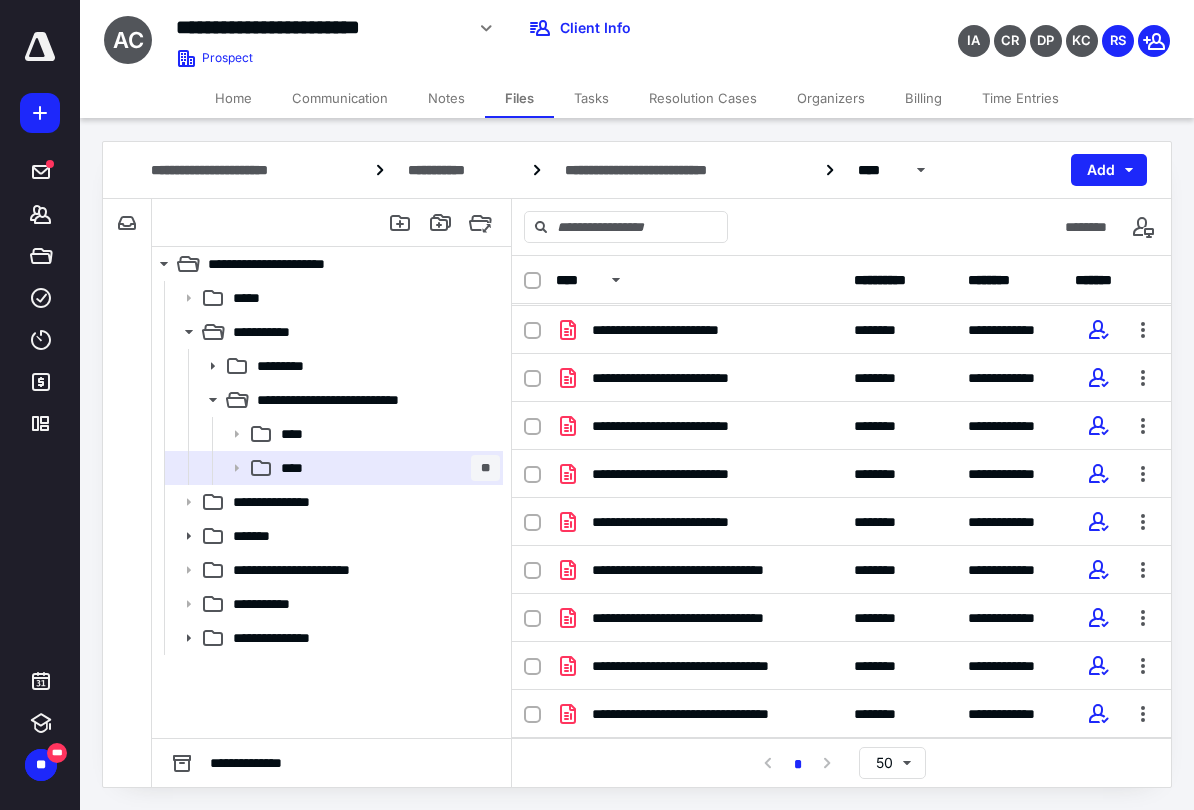 checkbox on "true" 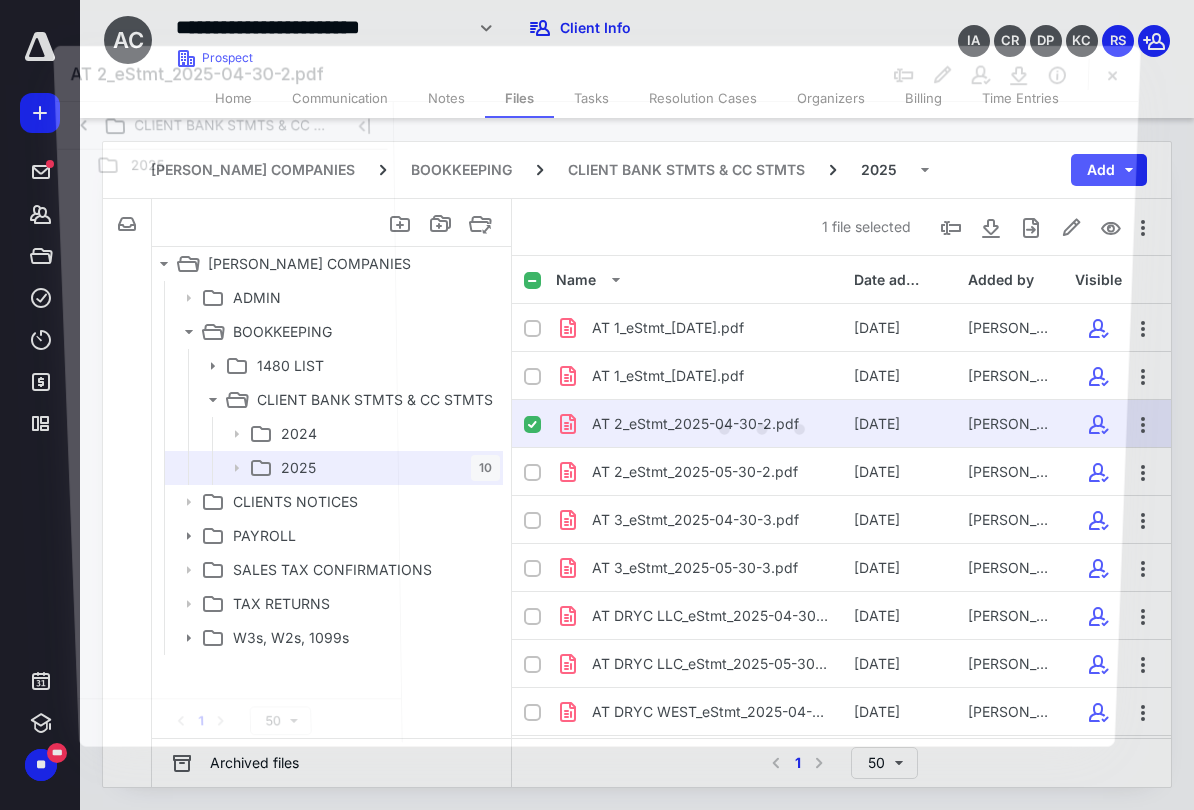 scroll, scrollTop: 46, scrollLeft: 0, axis: vertical 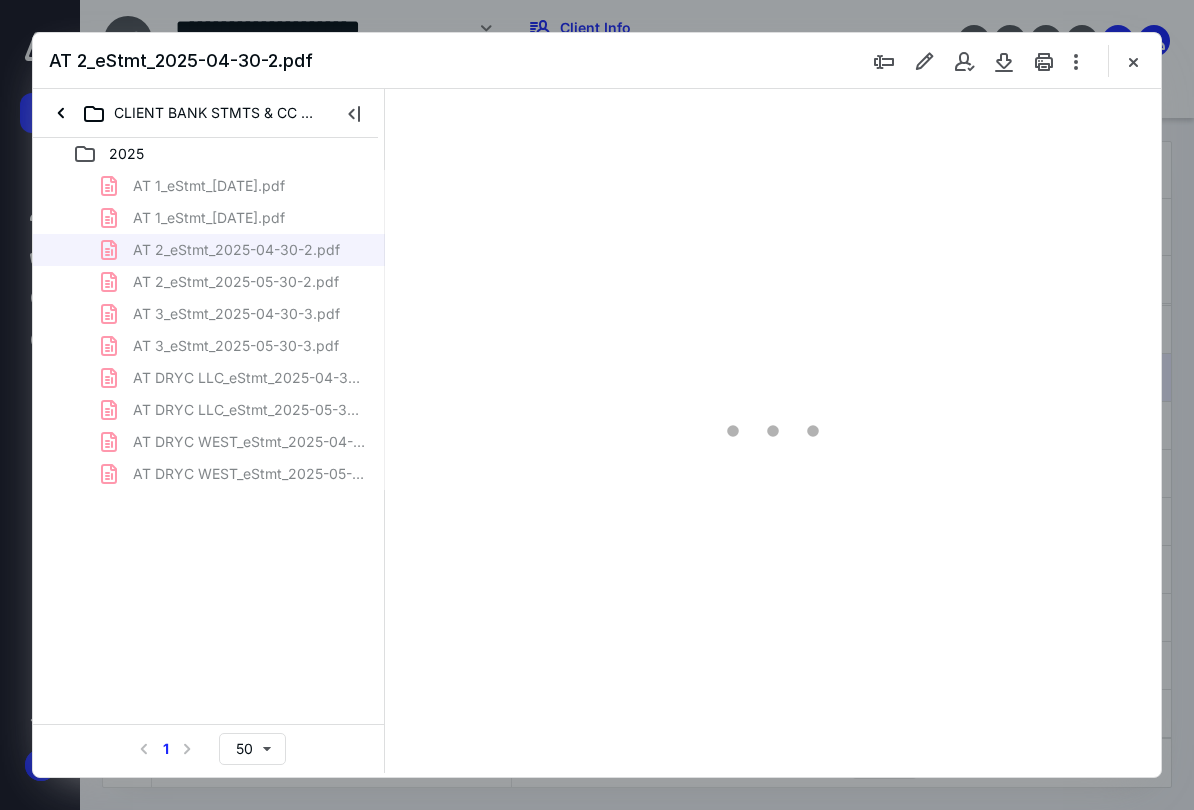 type on "73" 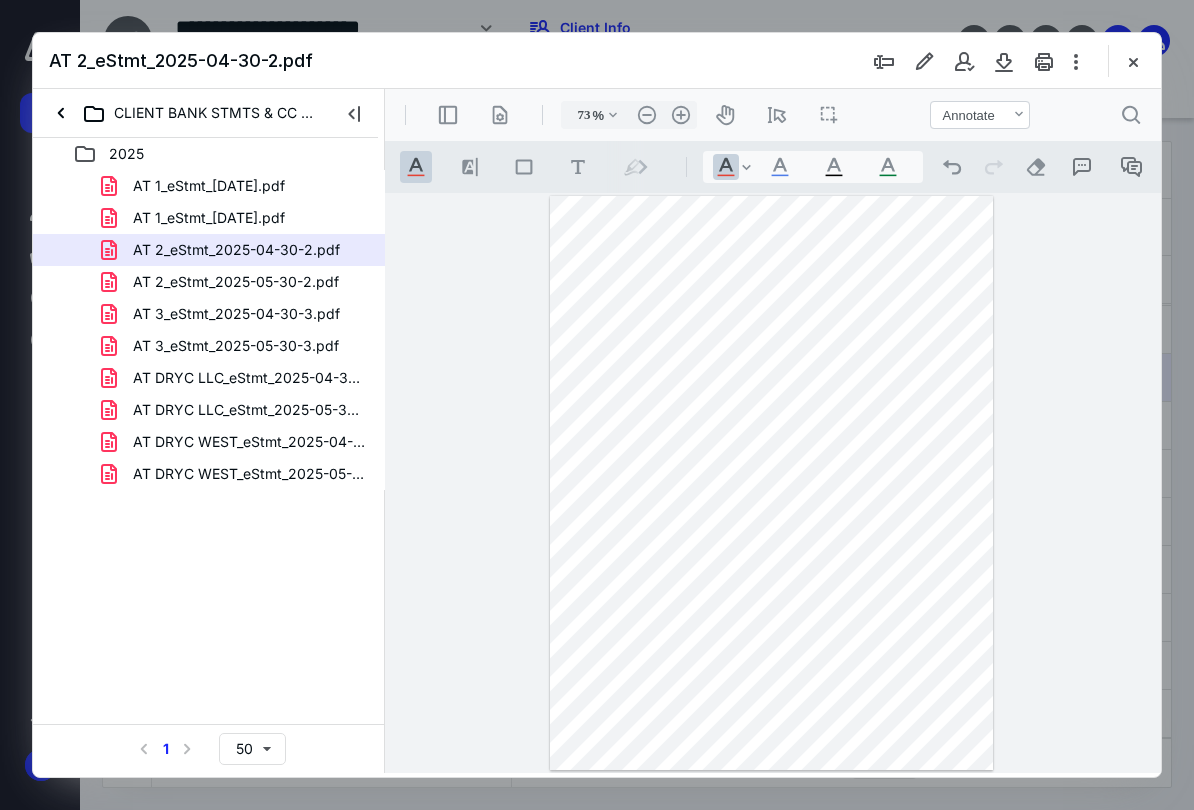 click on ".cls-1{fill:#abb0c4;} icon - header - sidebar - line" at bounding box center (448, 115) 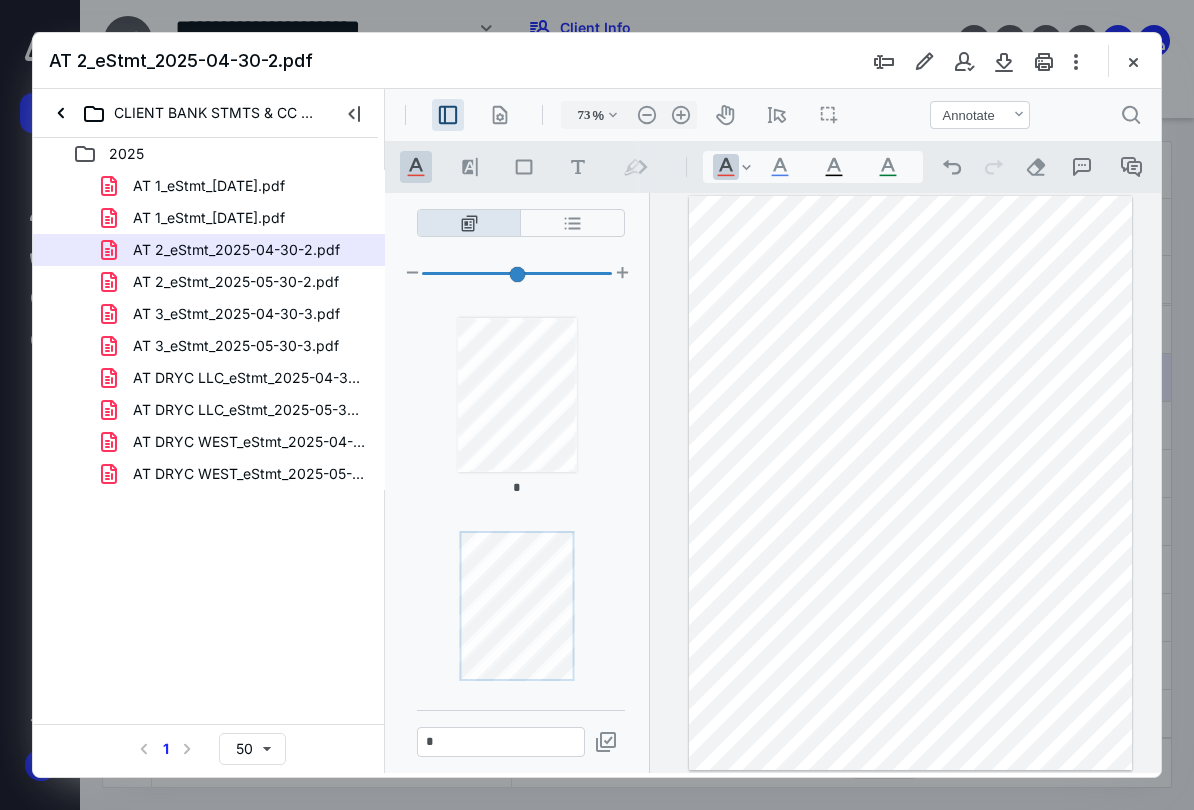 type on "*" 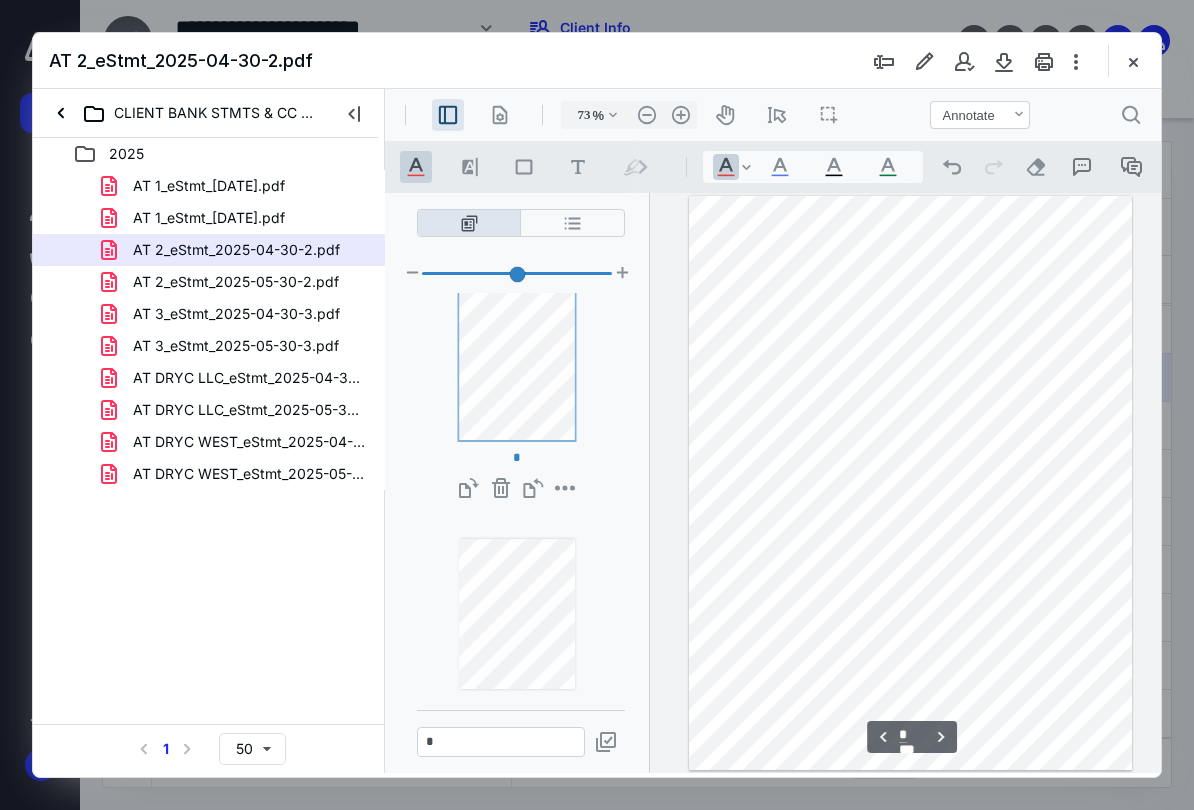 type on "*" 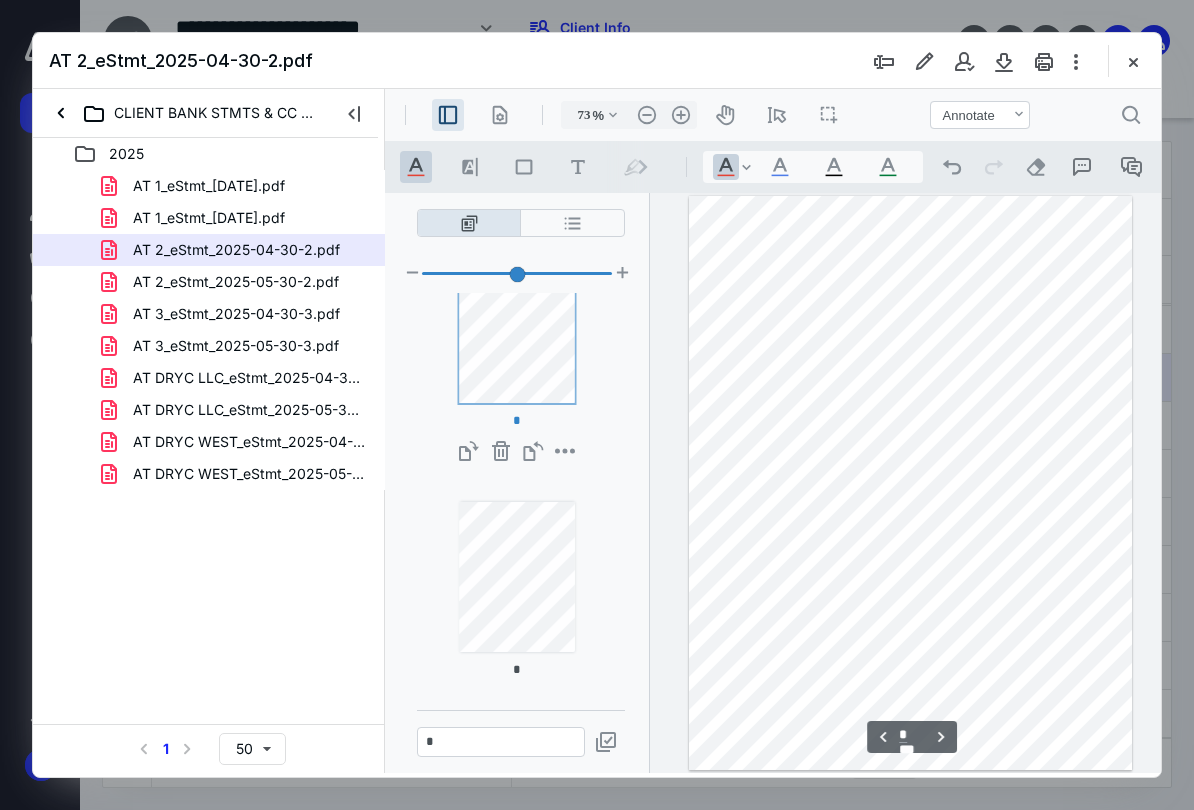 scroll, scrollTop: 507, scrollLeft: 0, axis: vertical 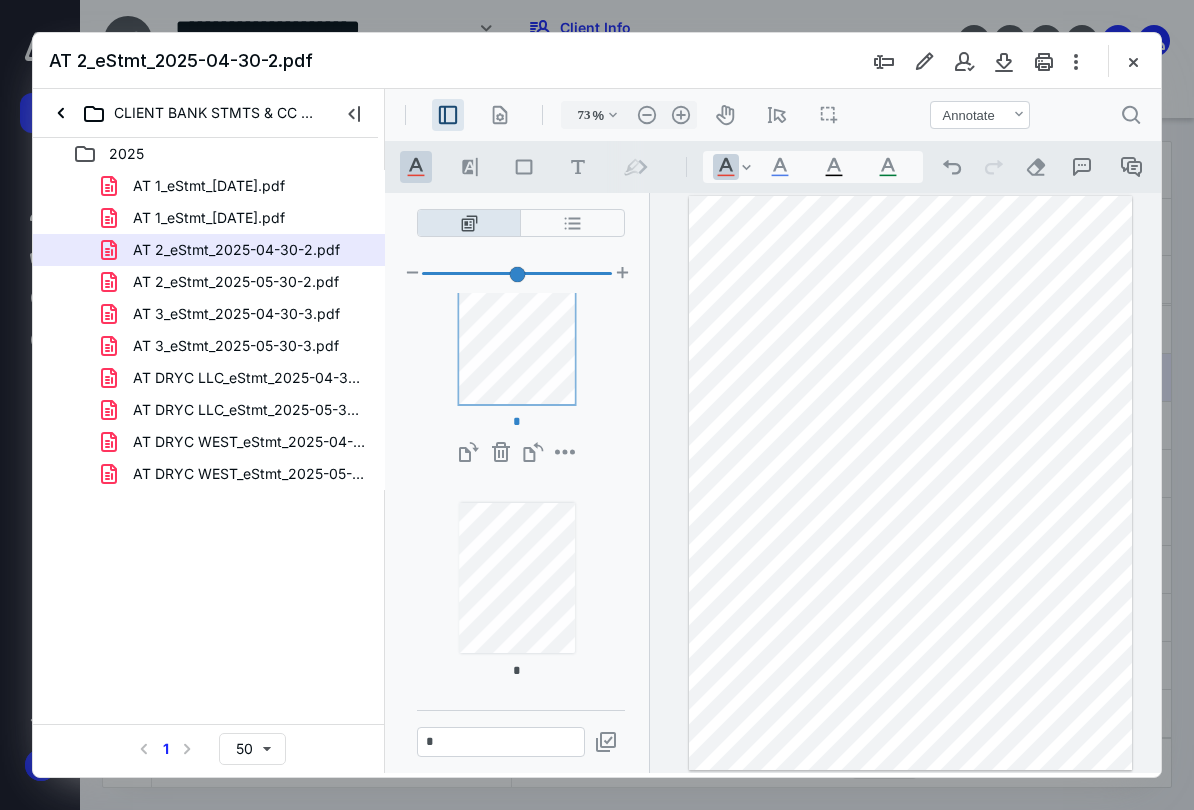 click on "AT 2_eStmt_2025-05-30-2.pdf" at bounding box center [236, 282] 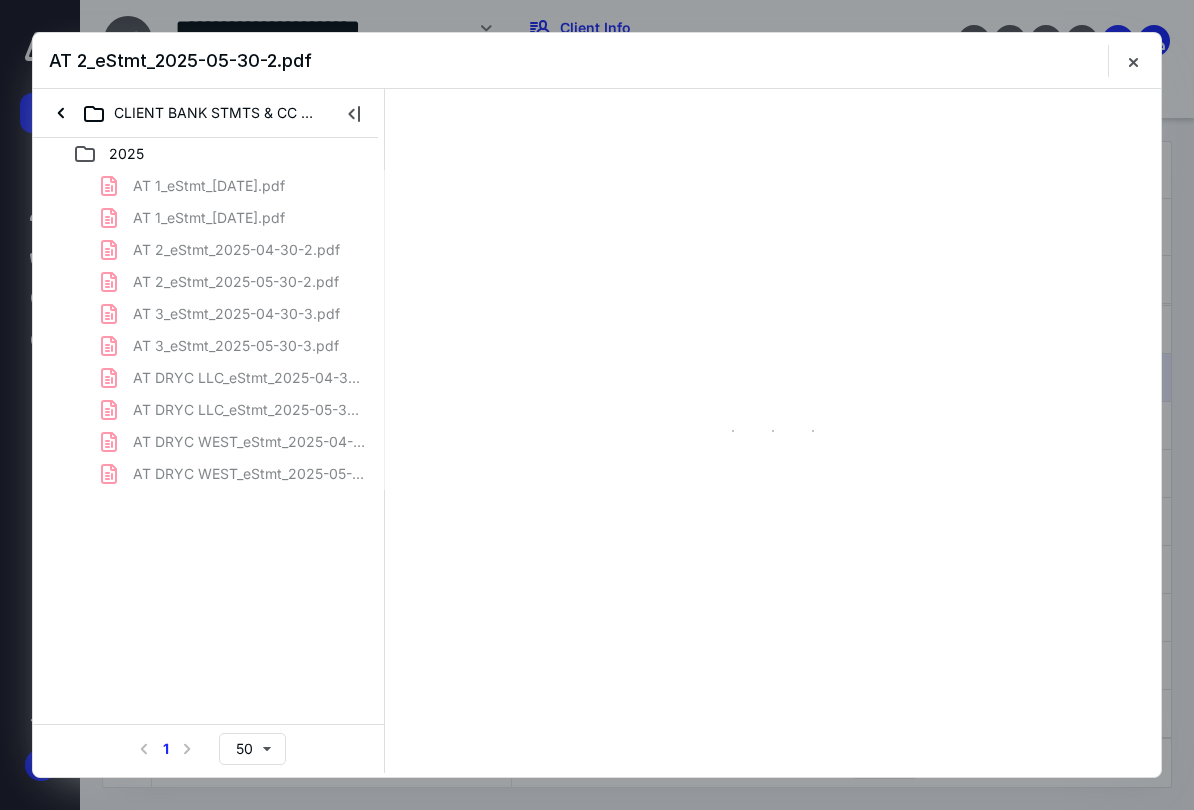 scroll, scrollTop: 0, scrollLeft: 0, axis: both 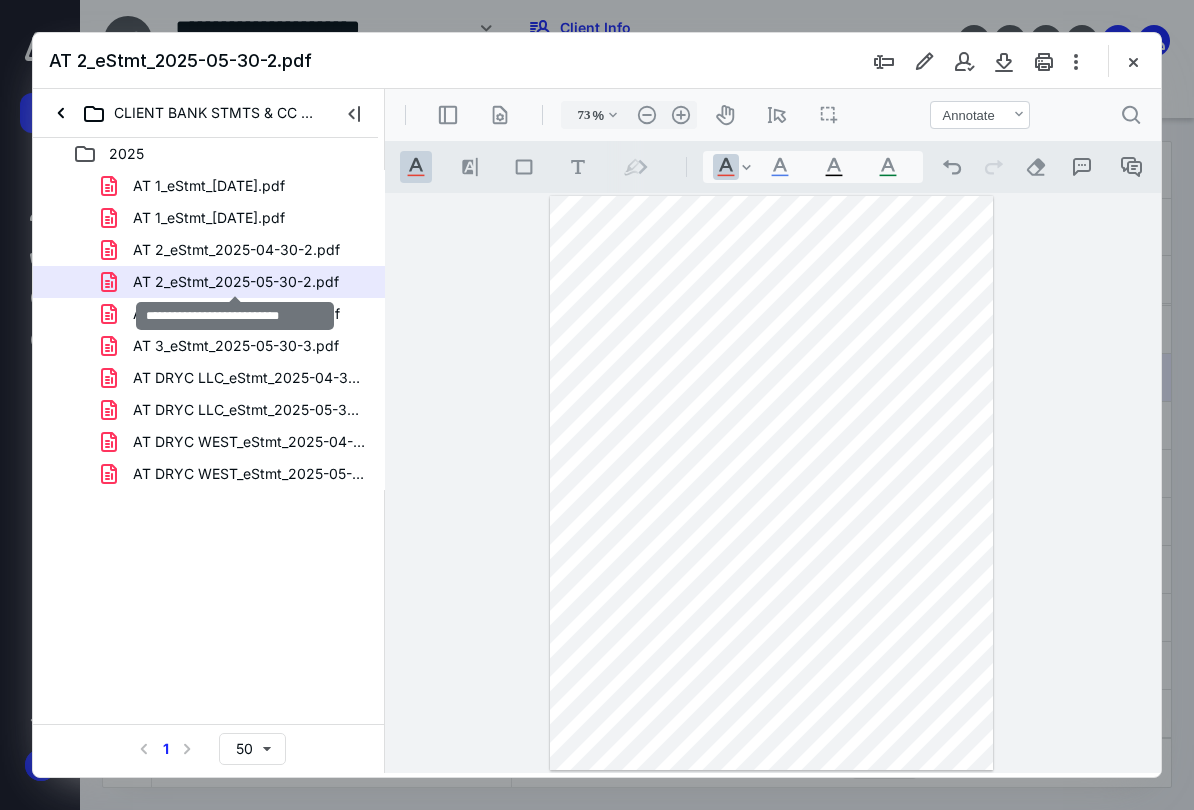 click on ".cls-1{fill:#abb0c4;} icon - header - zoom - in - line" at bounding box center [681, 115] 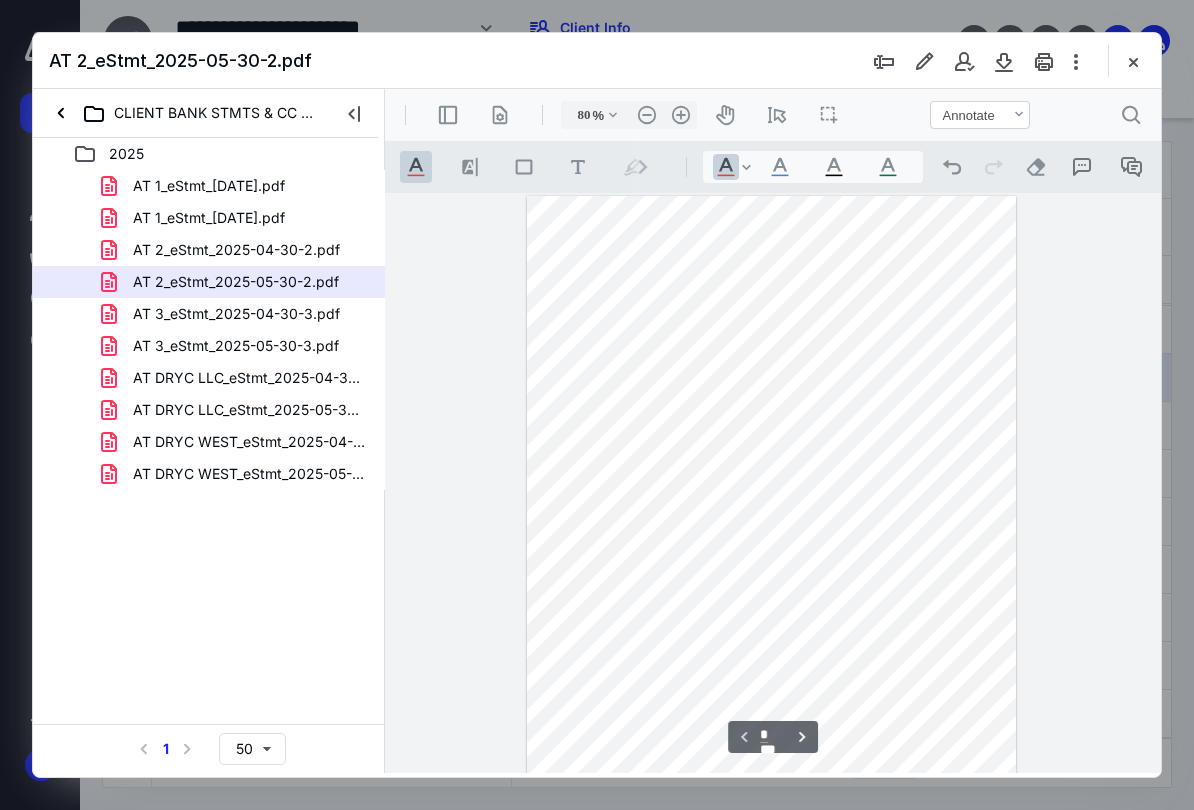 scroll, scrollTop: 24, scrollLeft: 0, axis: vertical 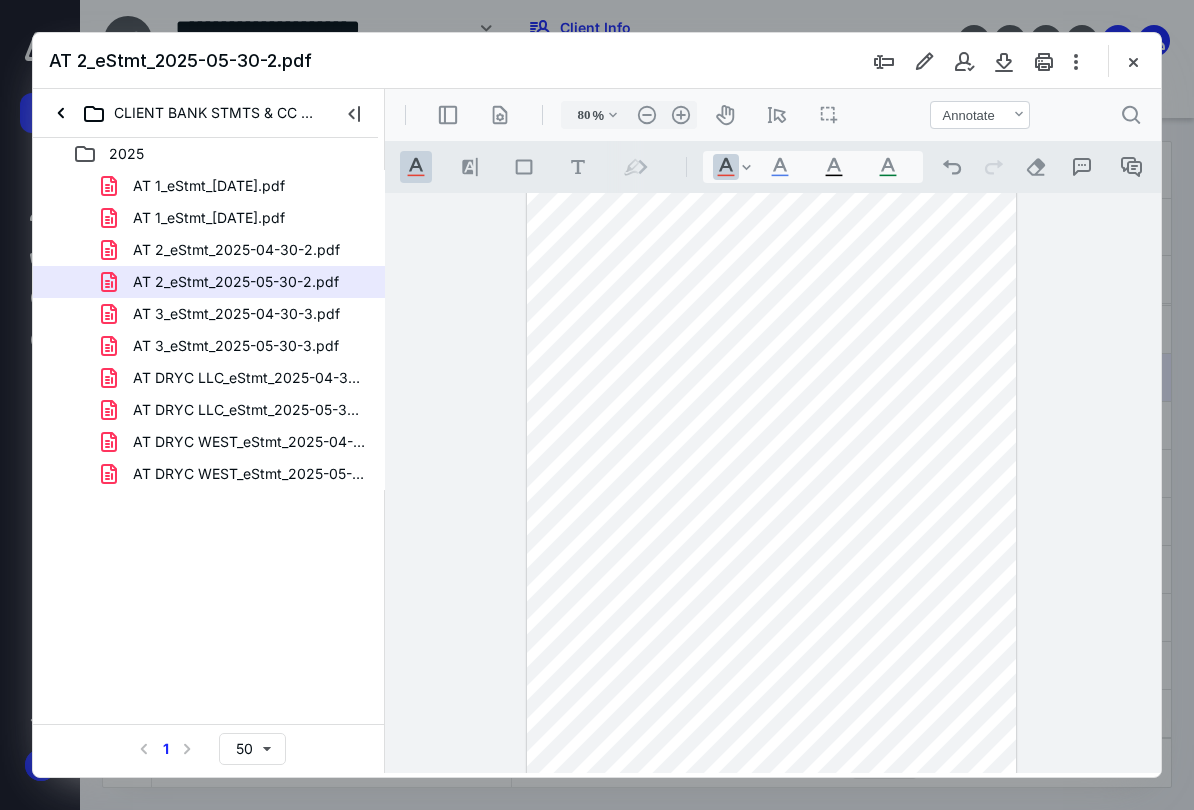 click on ".cls-1{fill:#abb0c4;} icon - header - sidebar - line" at bounding box center (448, 115) 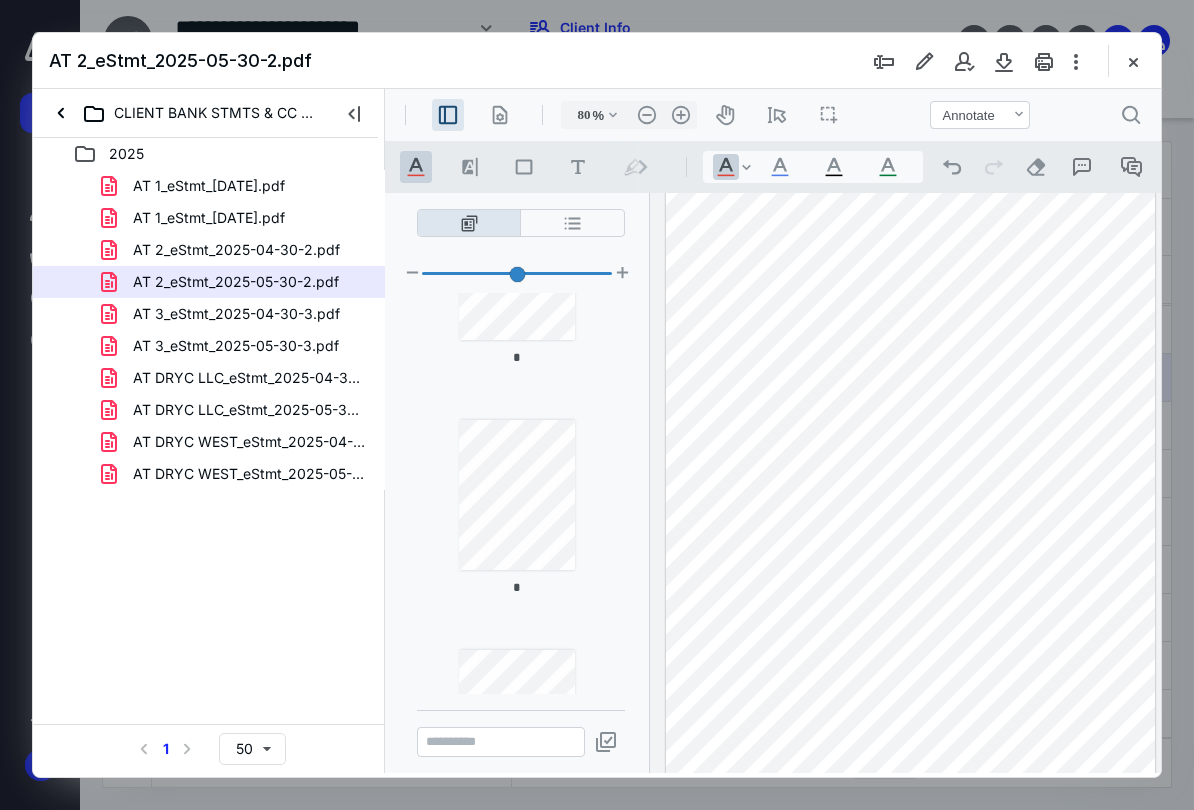 scroll, scrollTop: 359, scrollLeft: 0, axis: vertical 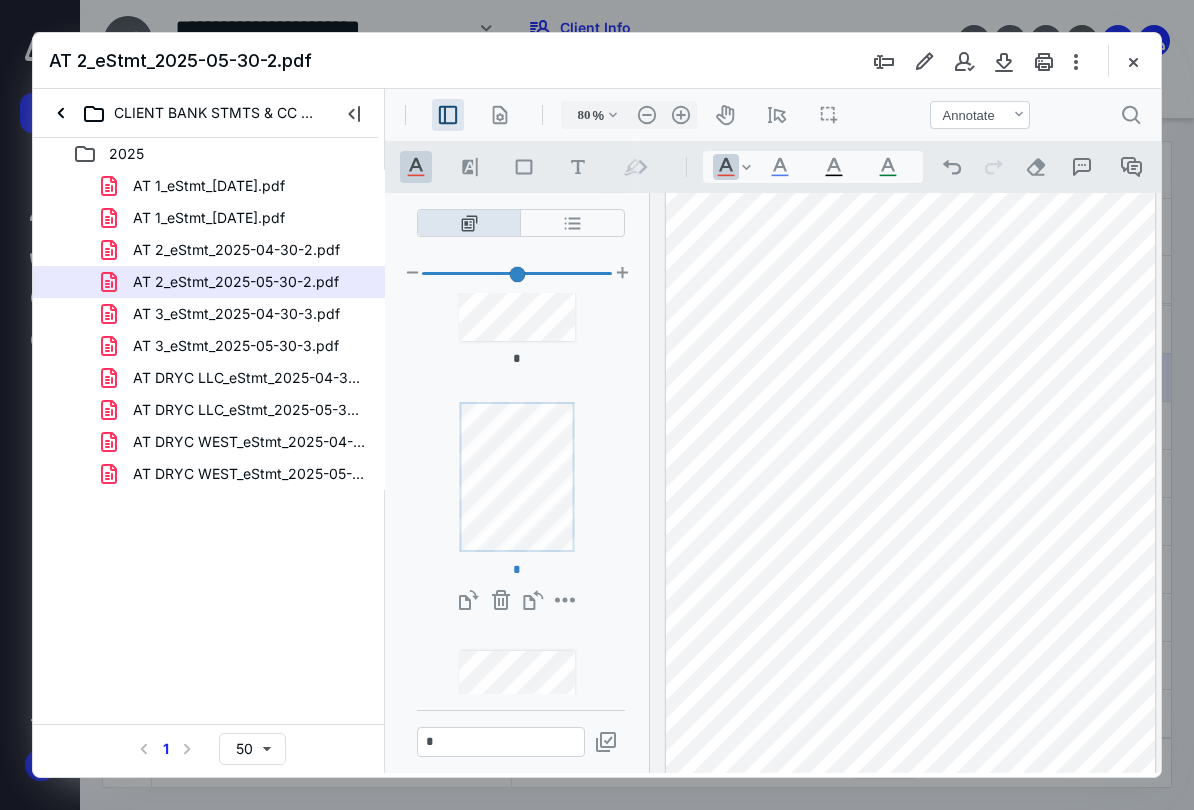 type on "*" 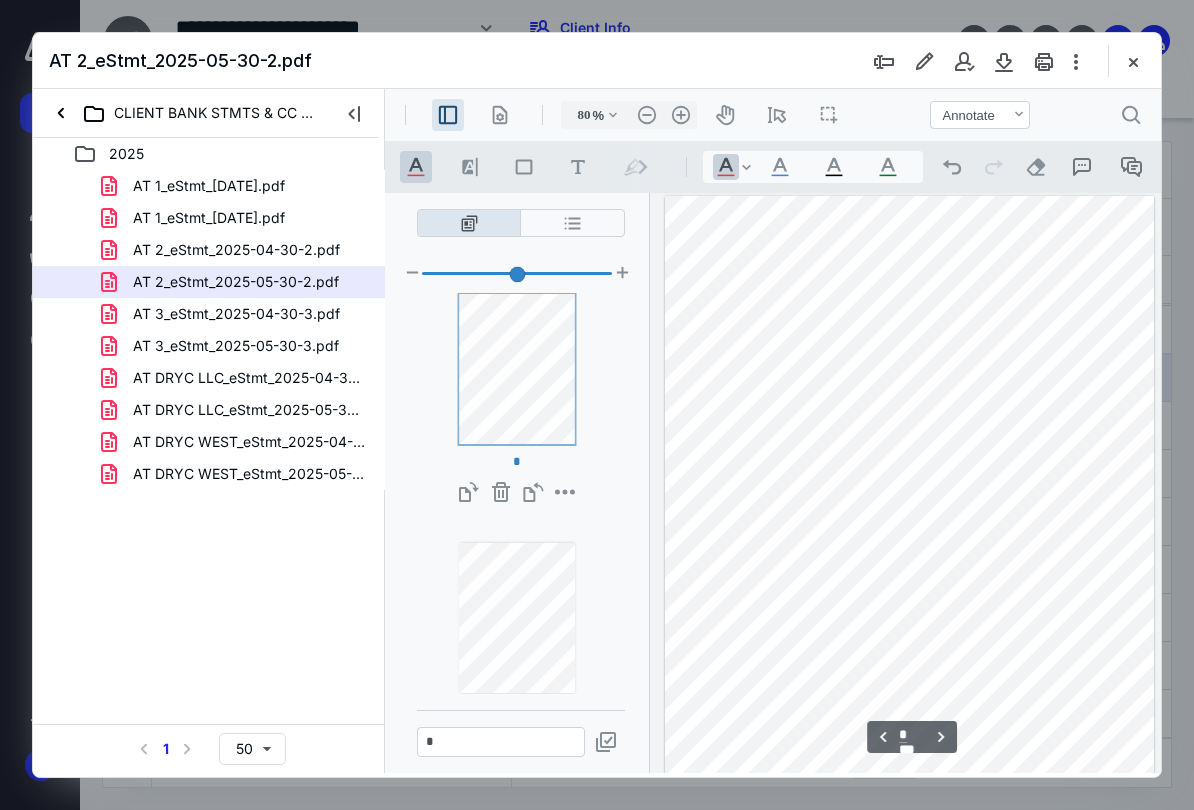 scroll, scrollTop: 486, scrollLeft: 0, axis: vertical 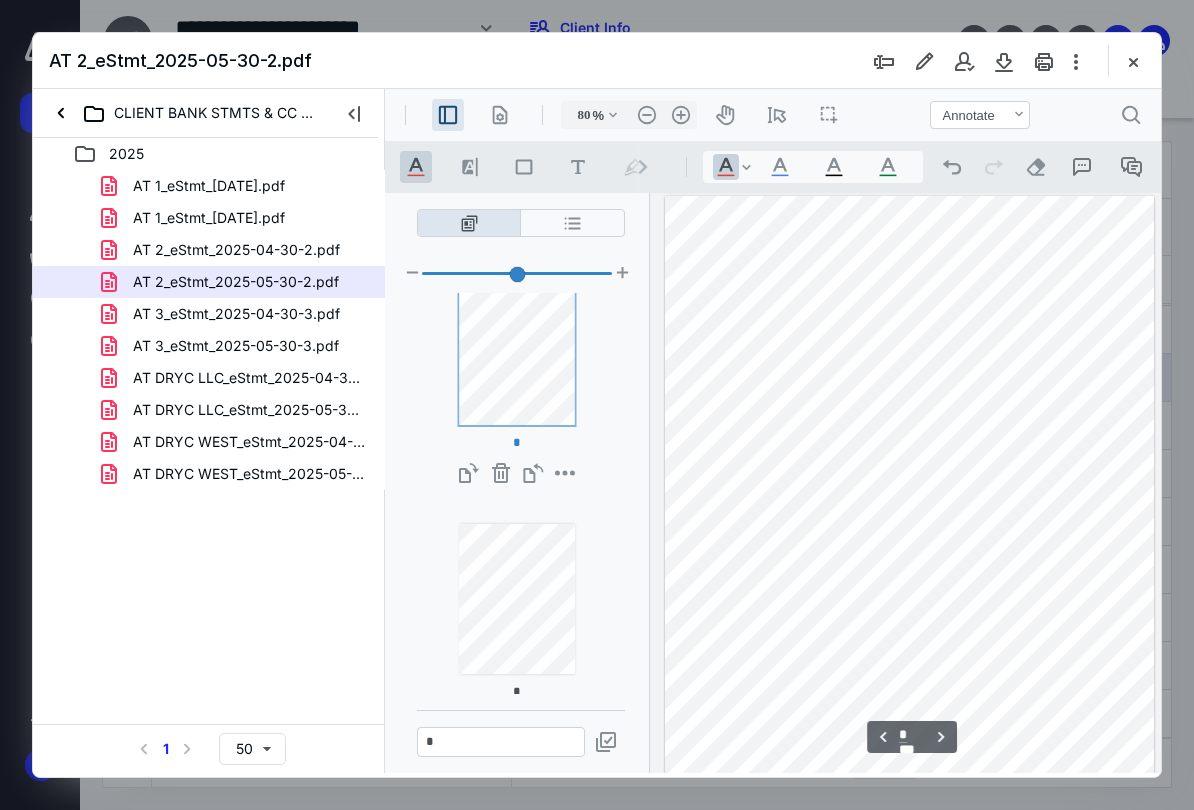 click on "AT 3_eStmt_2025-04-30-3.pdf" at bounding box center (236, 314) 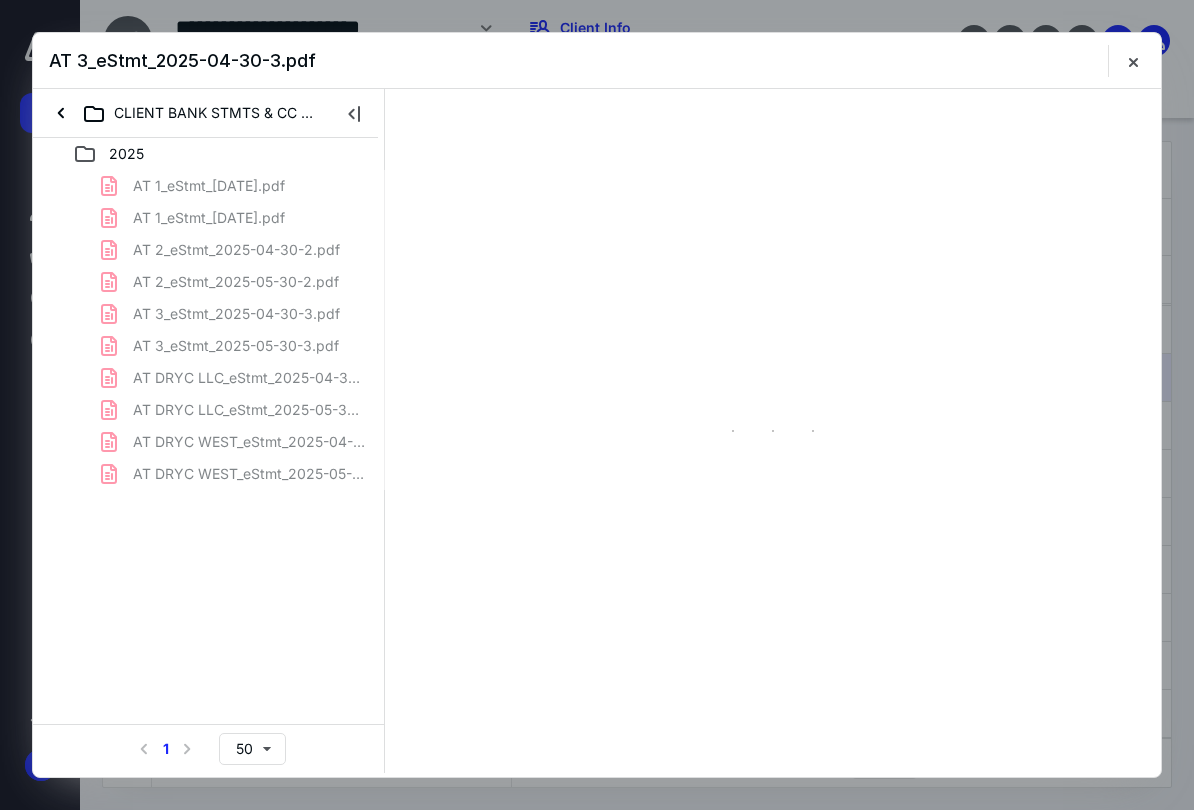 scroll, scrollTop: 0, scrollLeft: 0, axis: both 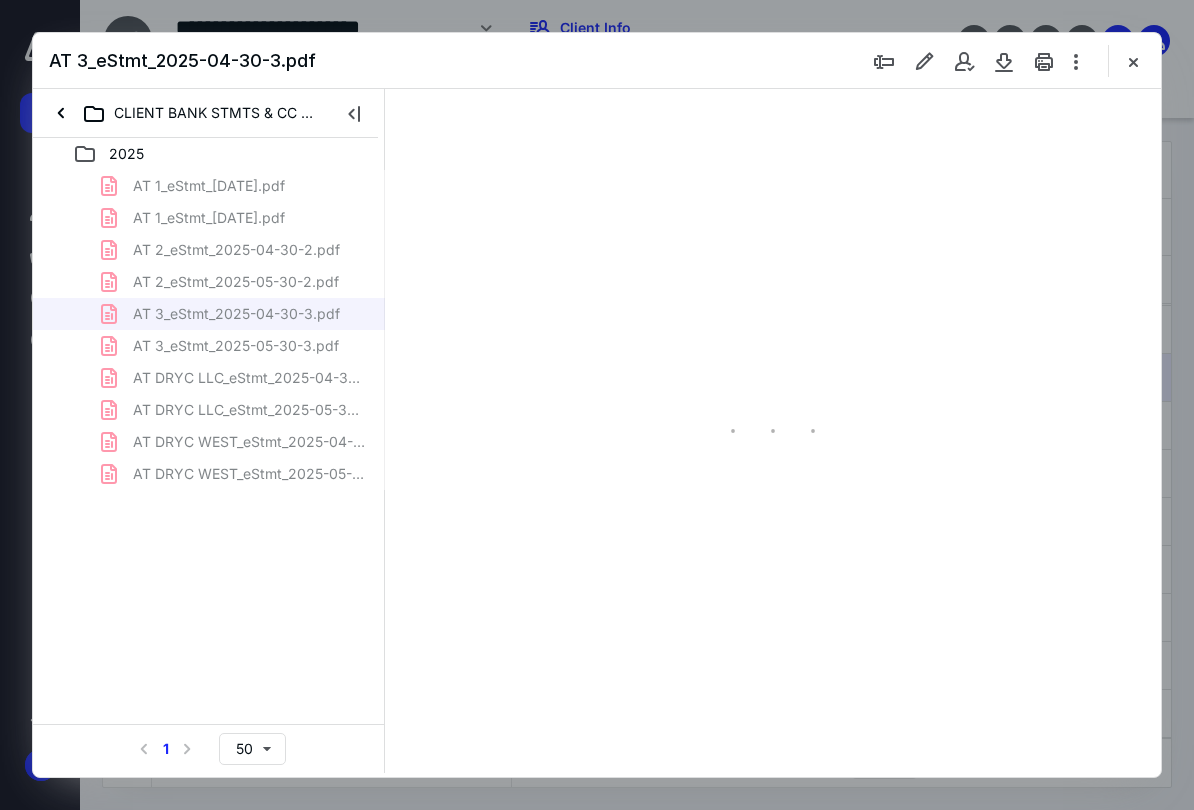 type on "73" 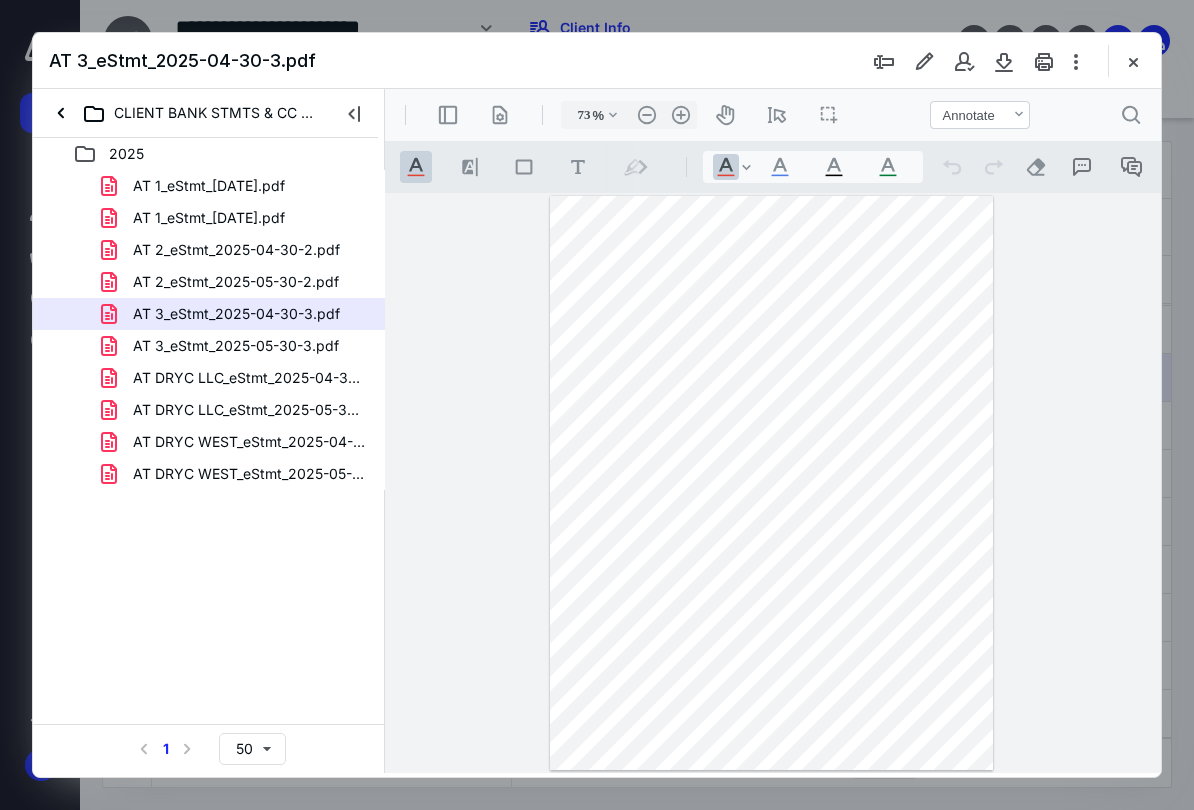 click on ".cls-1{fill:#abb0c4;} icon - header - sidebar - line" at bounding box center (448, 115) 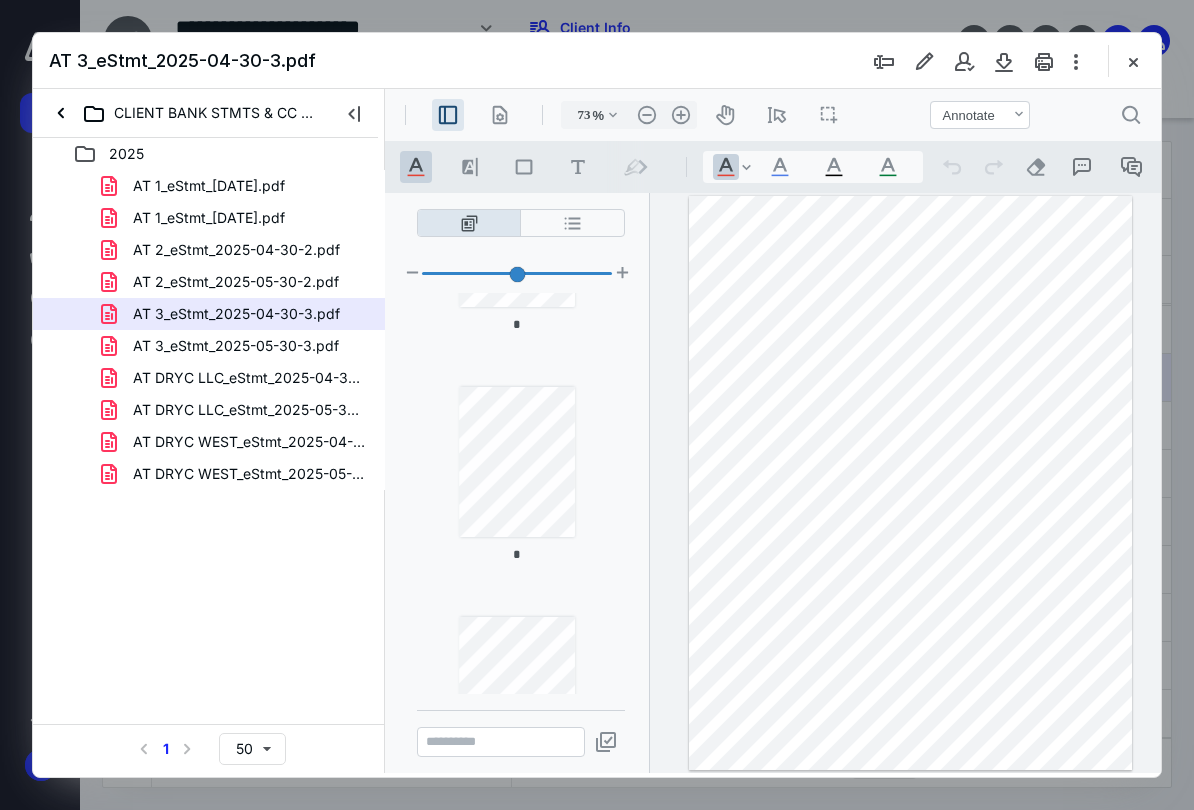 scroll, scrollTop: 400, scrollLeft: 0, axis: vertical 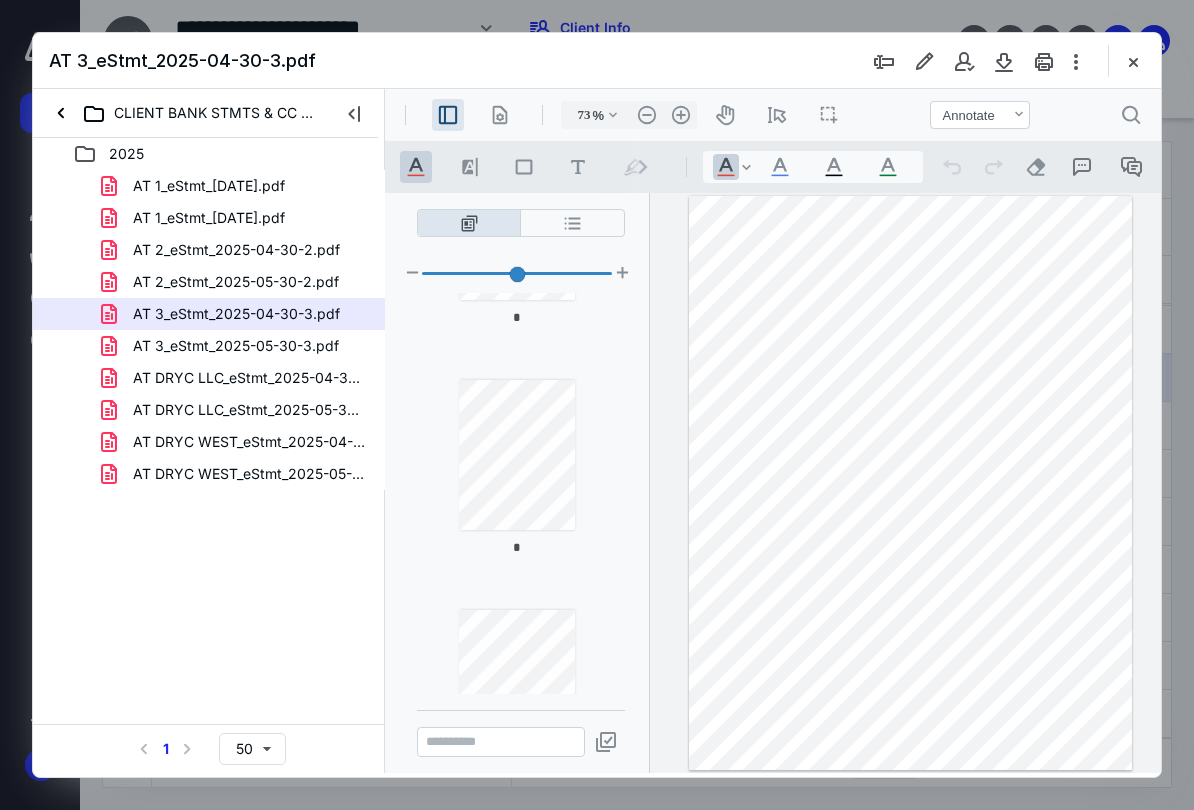 type on "*" 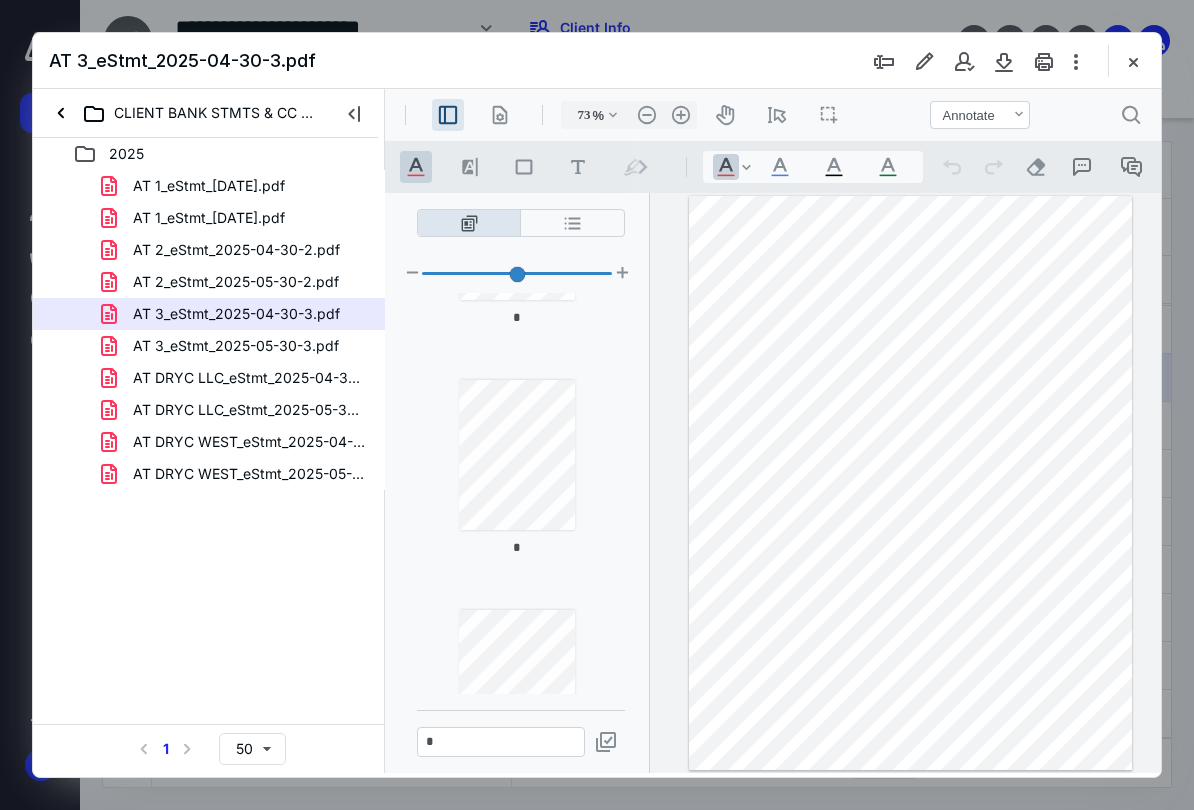 scroll, scrollTop: 1160, scrollLeft: 0, axis: vertical 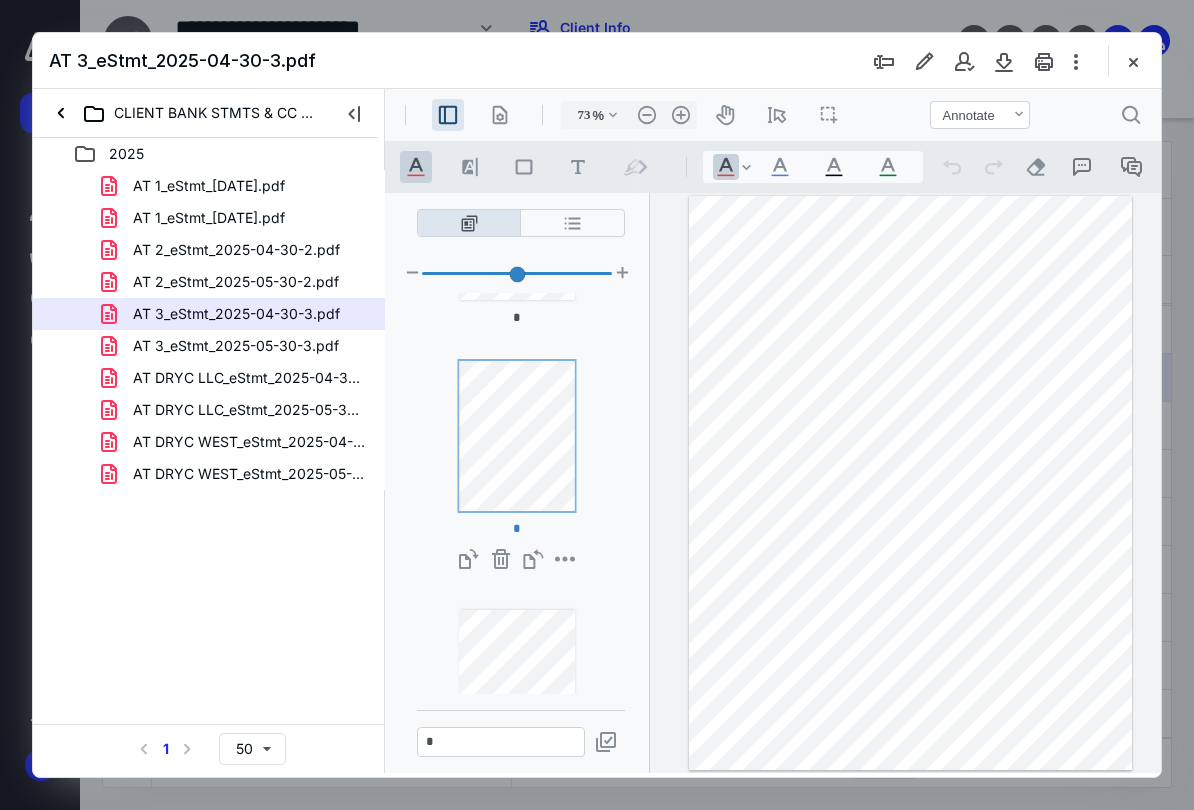 click on "AT DRYC LLC_eStmt_2025-04-30-4.pdf" at bounding box center [249, 378] 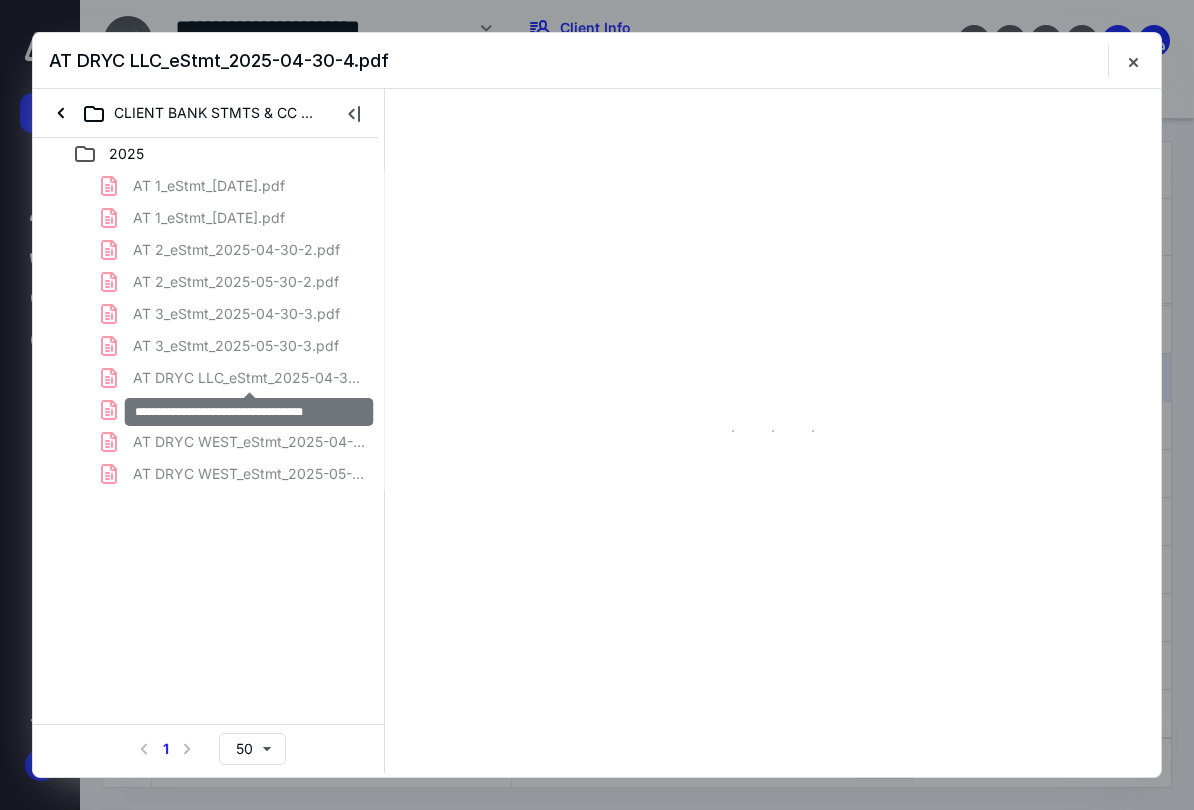 scroll, scrollTop: 0, scrollLeft: 0, axis: both 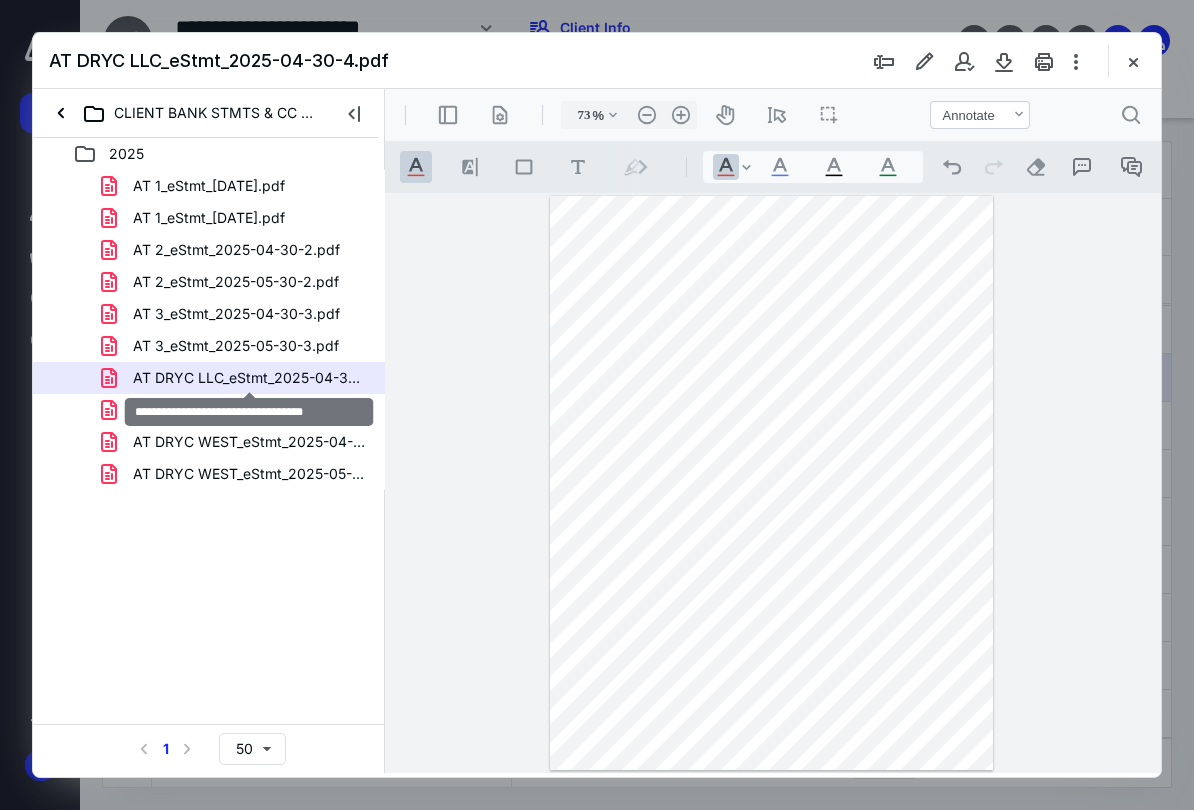 click on ".cls-1{fill:#abb0c4;} icon - header - sidebar - line" at bounding box center [448, 115] 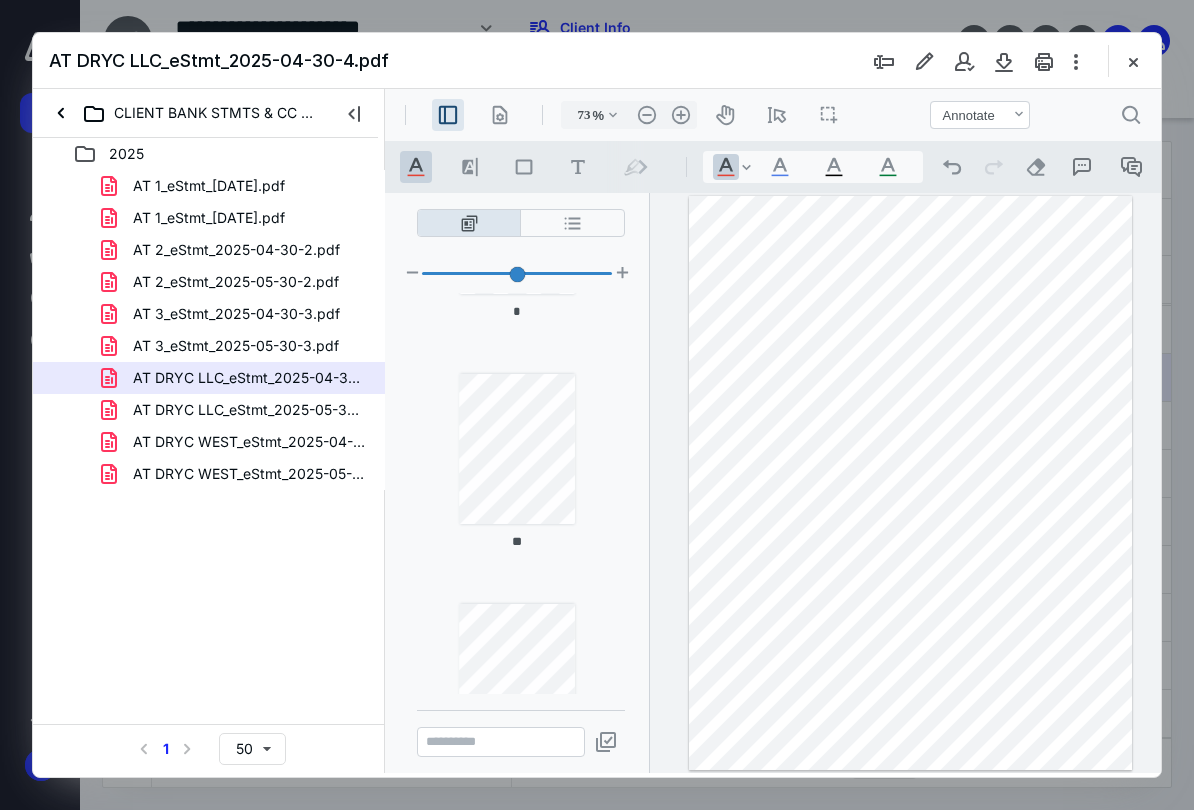 scroll, scrollTop: 2023, scrollLeft: 0, axis: vertical 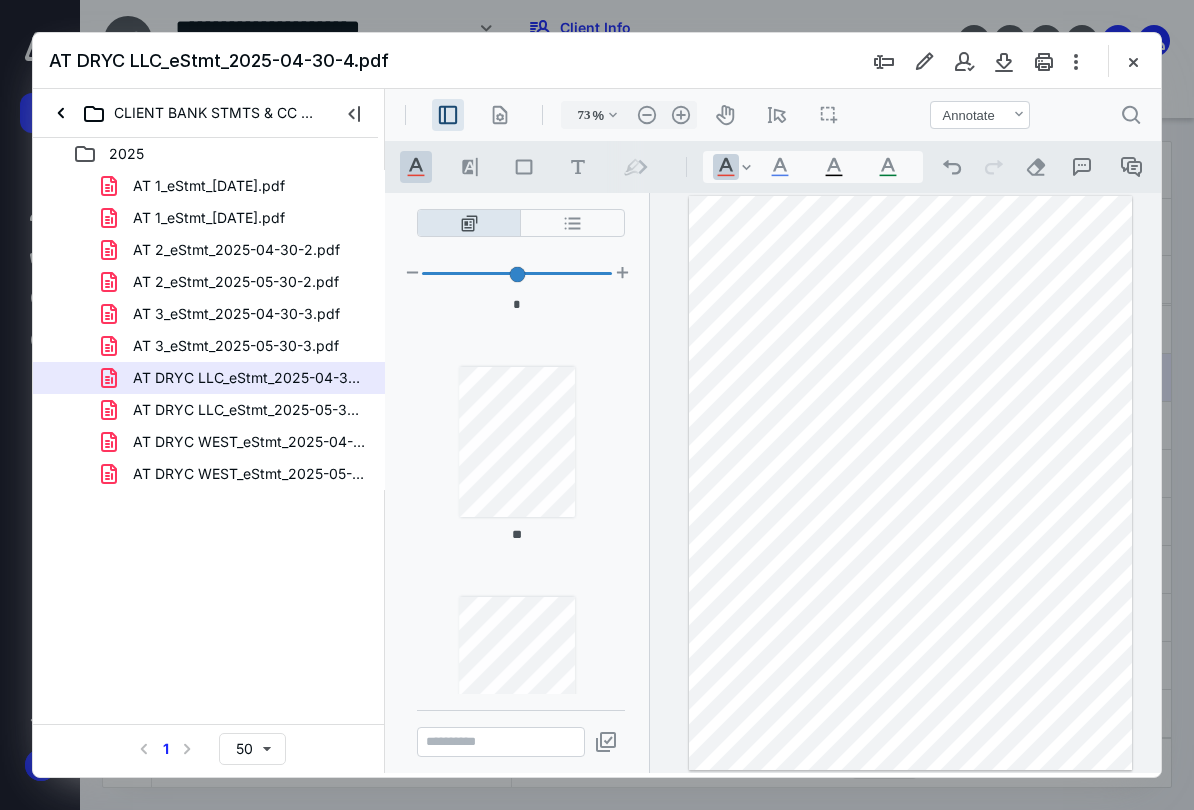 click on "AT DRYC WEST_eStmt_2025-04-30-5.pdf" at bounding box center (249, 442) 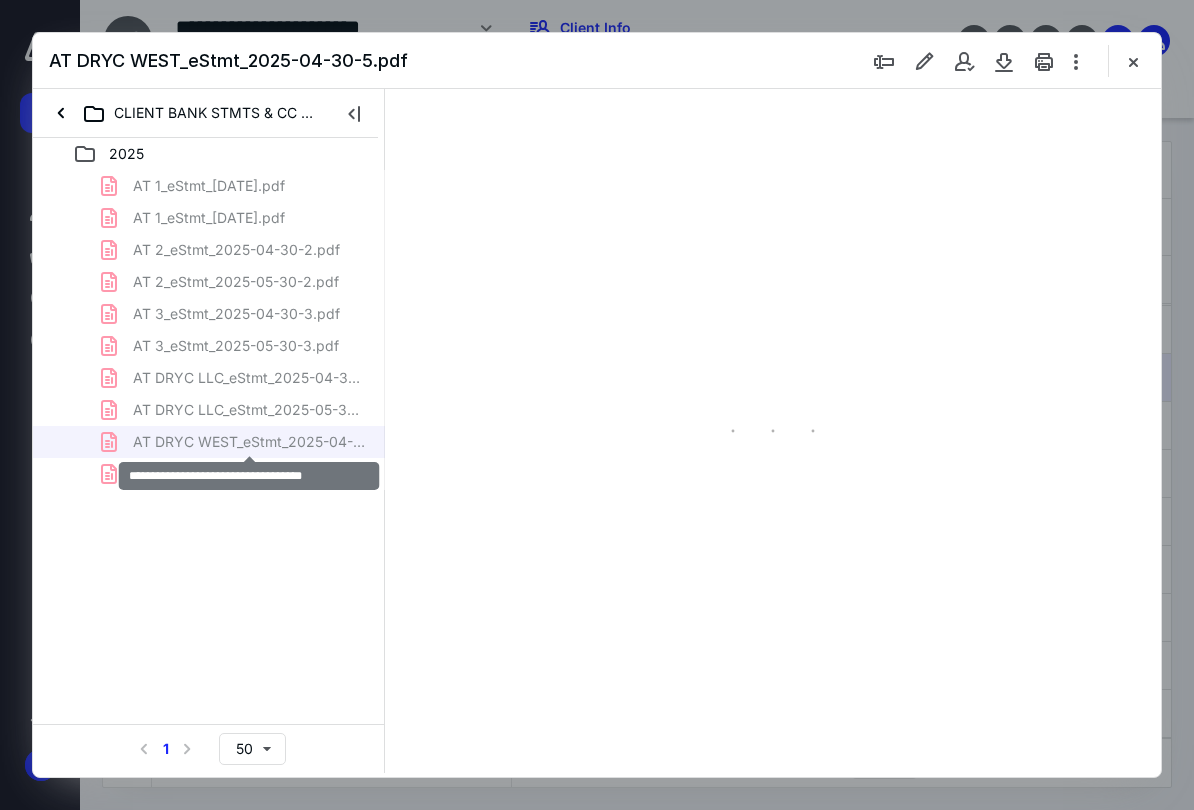 type on "73" 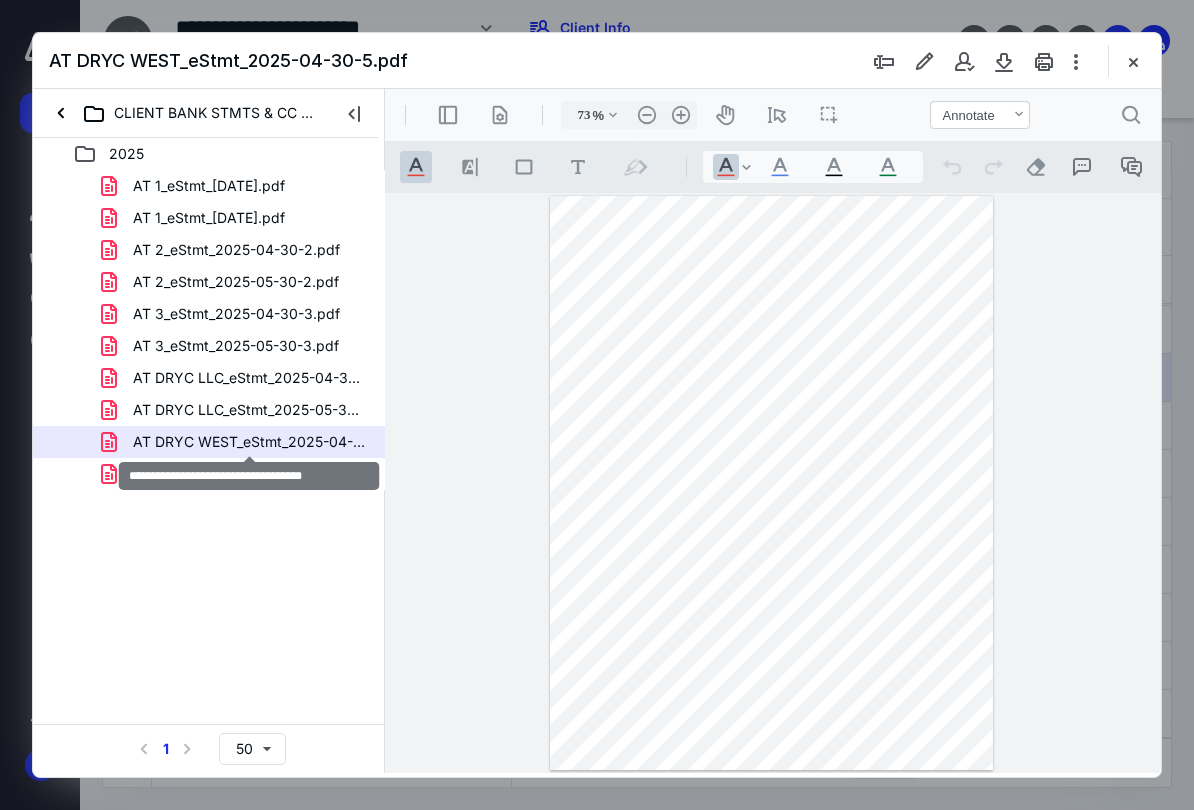click on ".cls-1{fill:#abb0c4;} icon - header - sidebar - line" at bounding box center [448, 115] 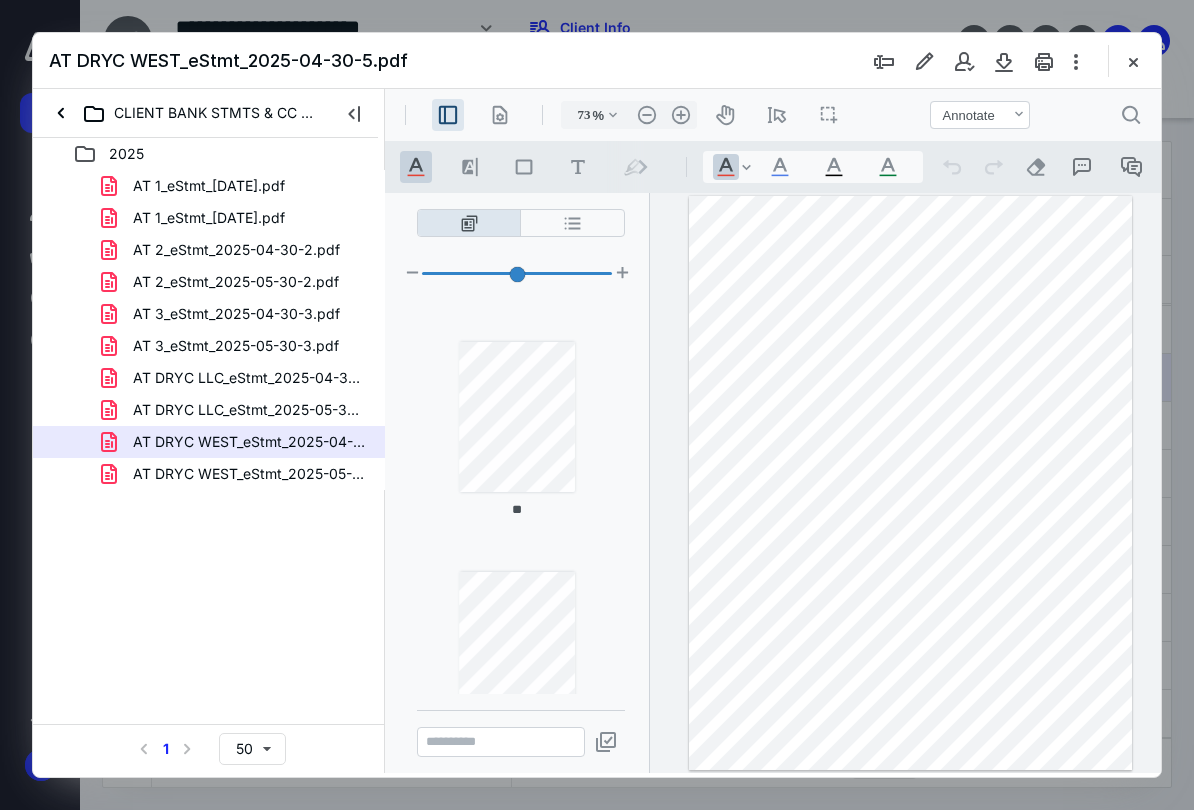 scroll, scrollTop: 2039, scrollLeft: 0, axis: vertical 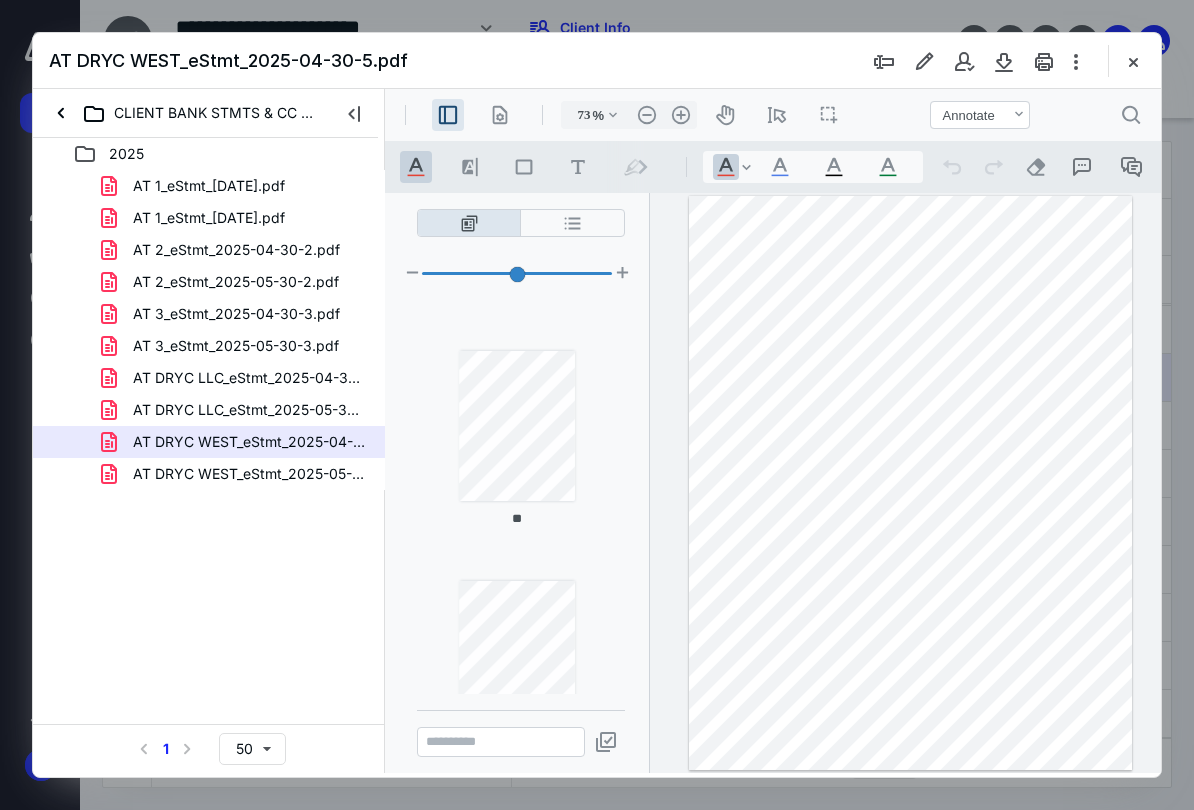 type on "**" 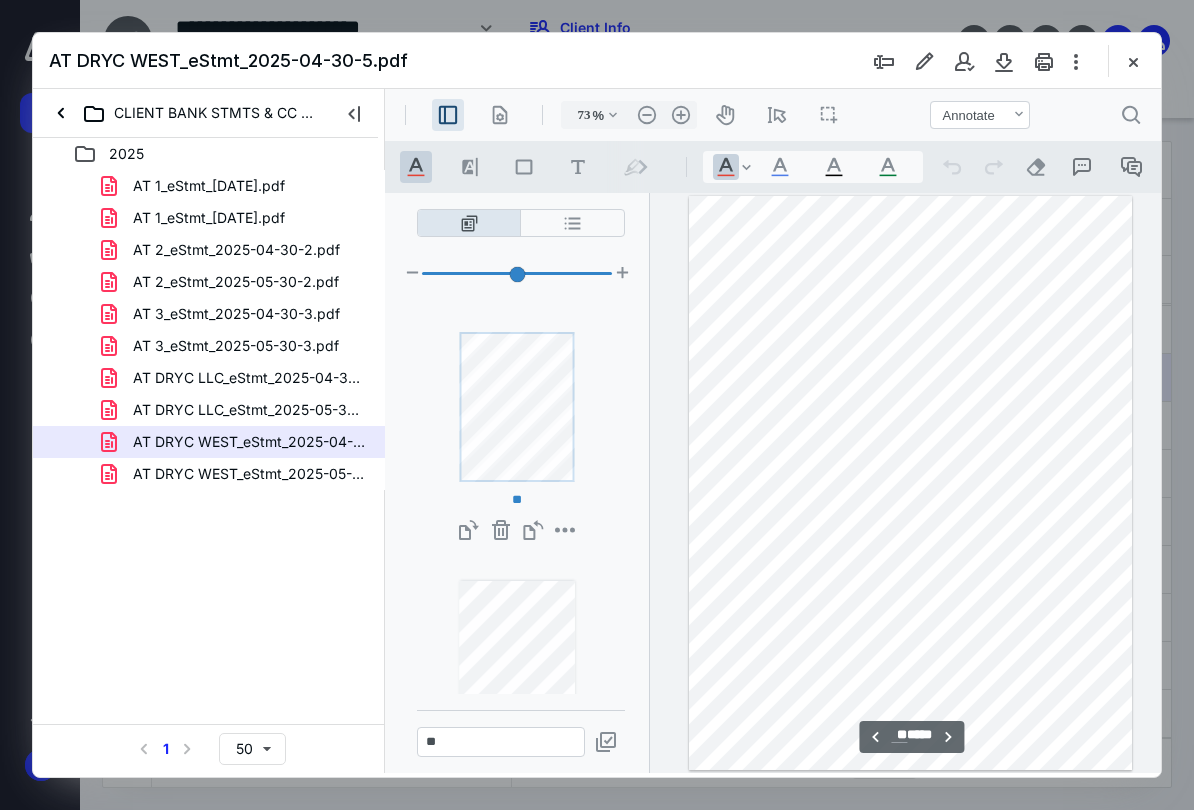 scroll, scrollTop: 5220, scrollLeft: 0, axis: vertical 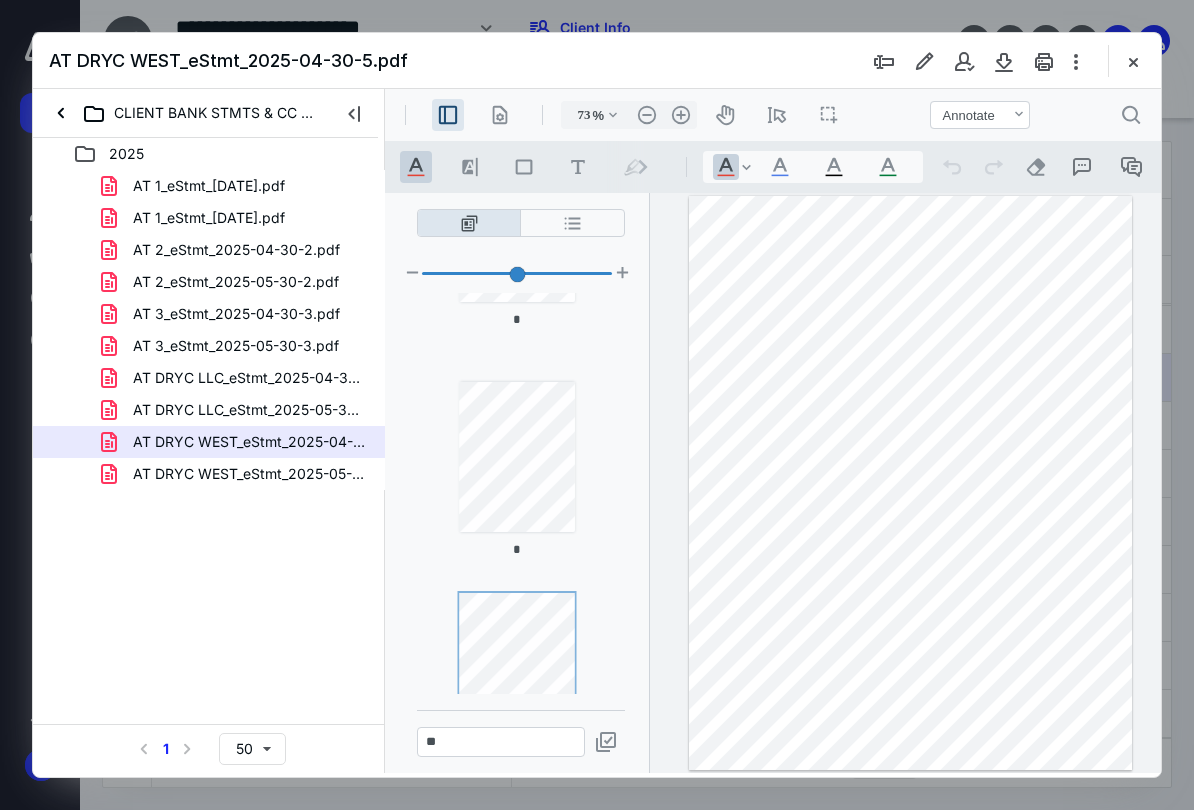 type on "*" 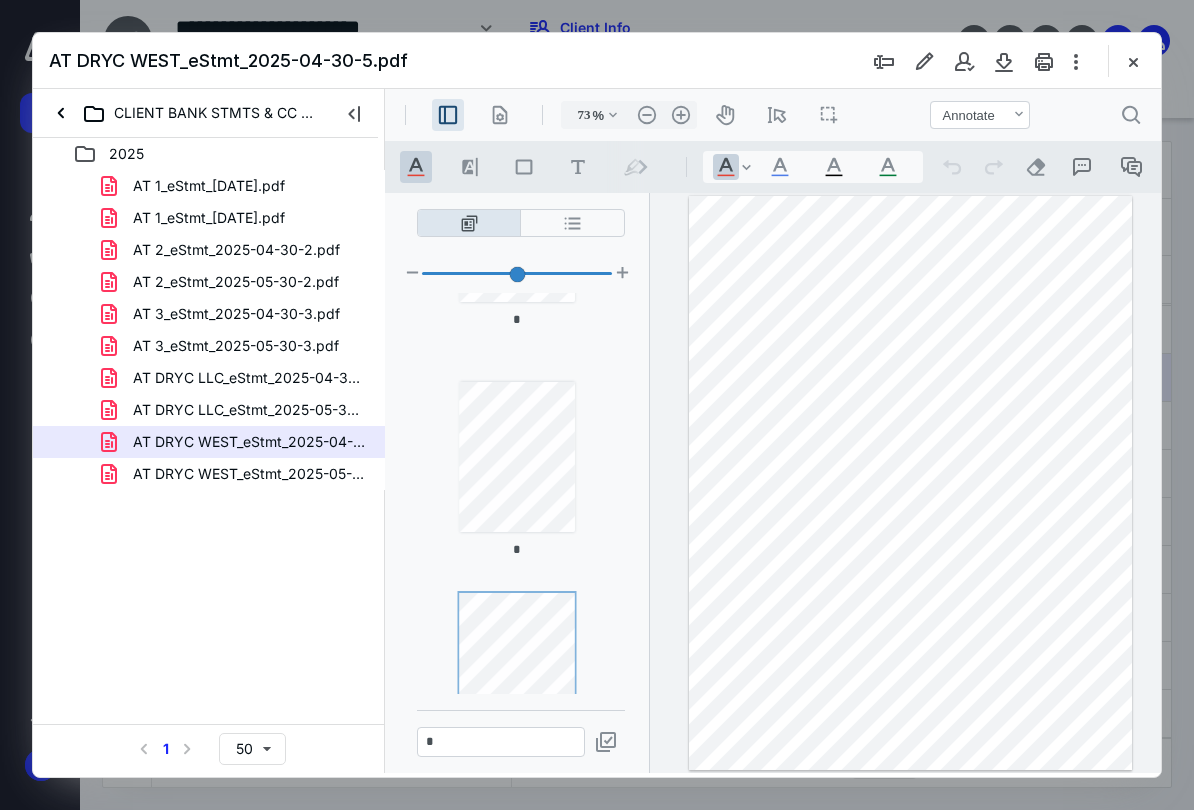 scroll, scrollTop: 4640, scrollLeft: 0, axis: vertical 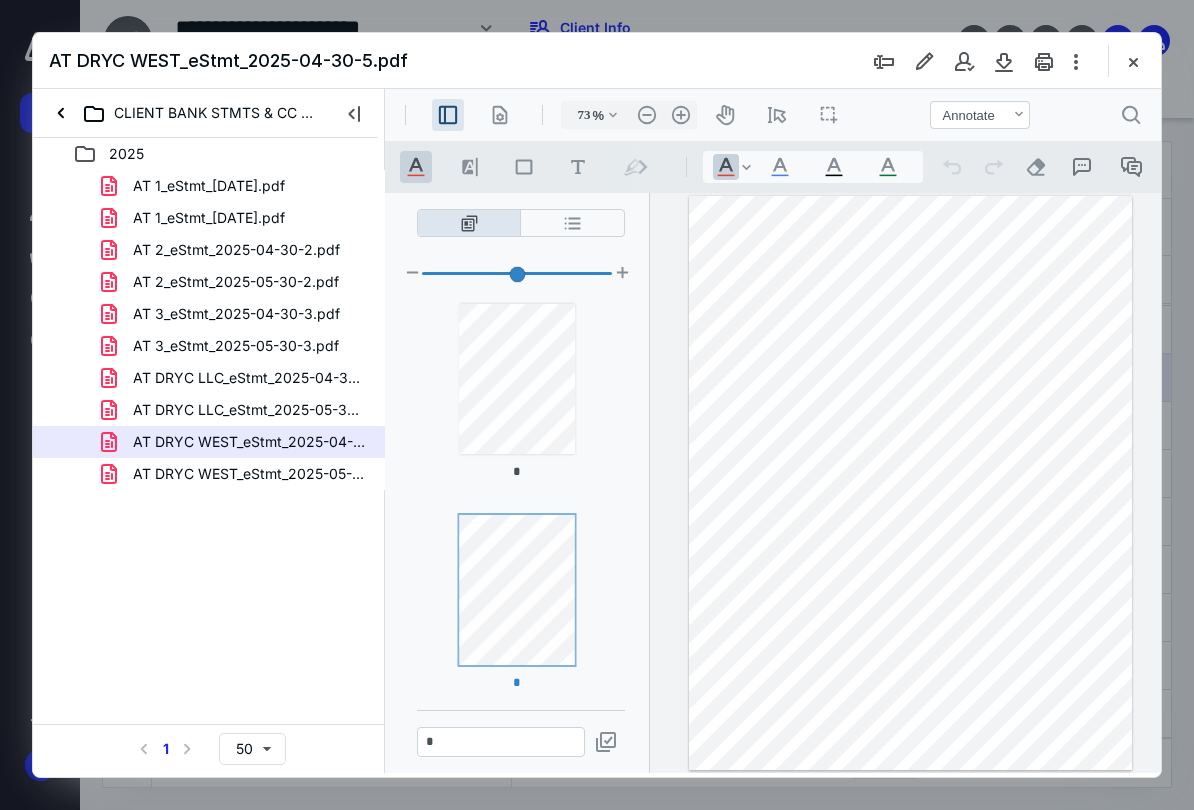 type on "*" 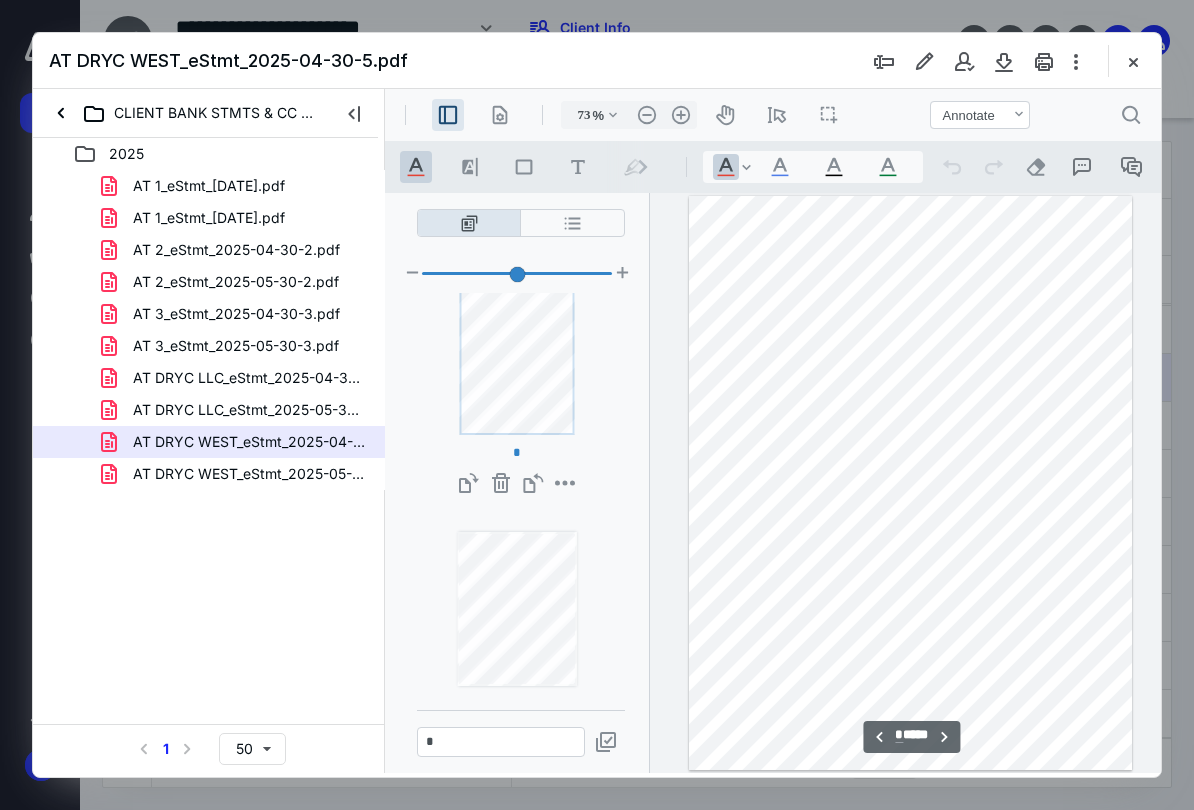 scroll, scrollTop: 1610, scrollLeft: 0, axis: vertical 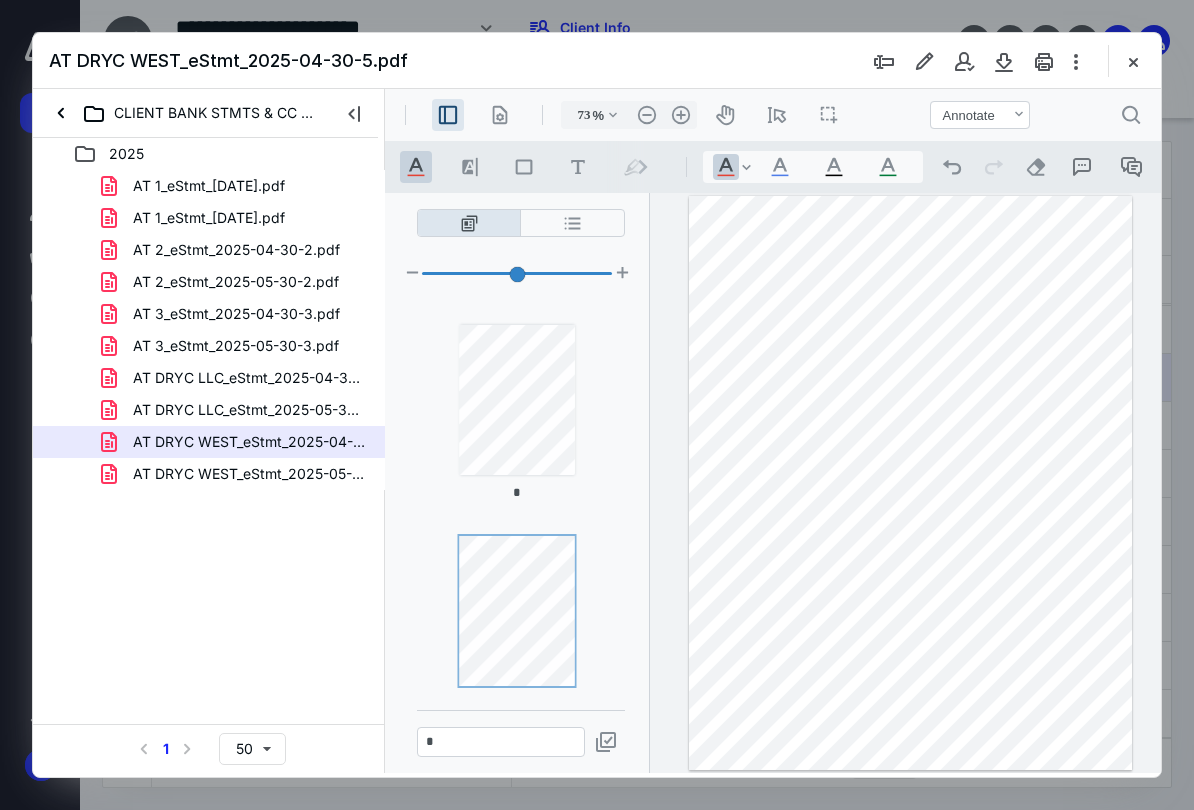 type on "*" 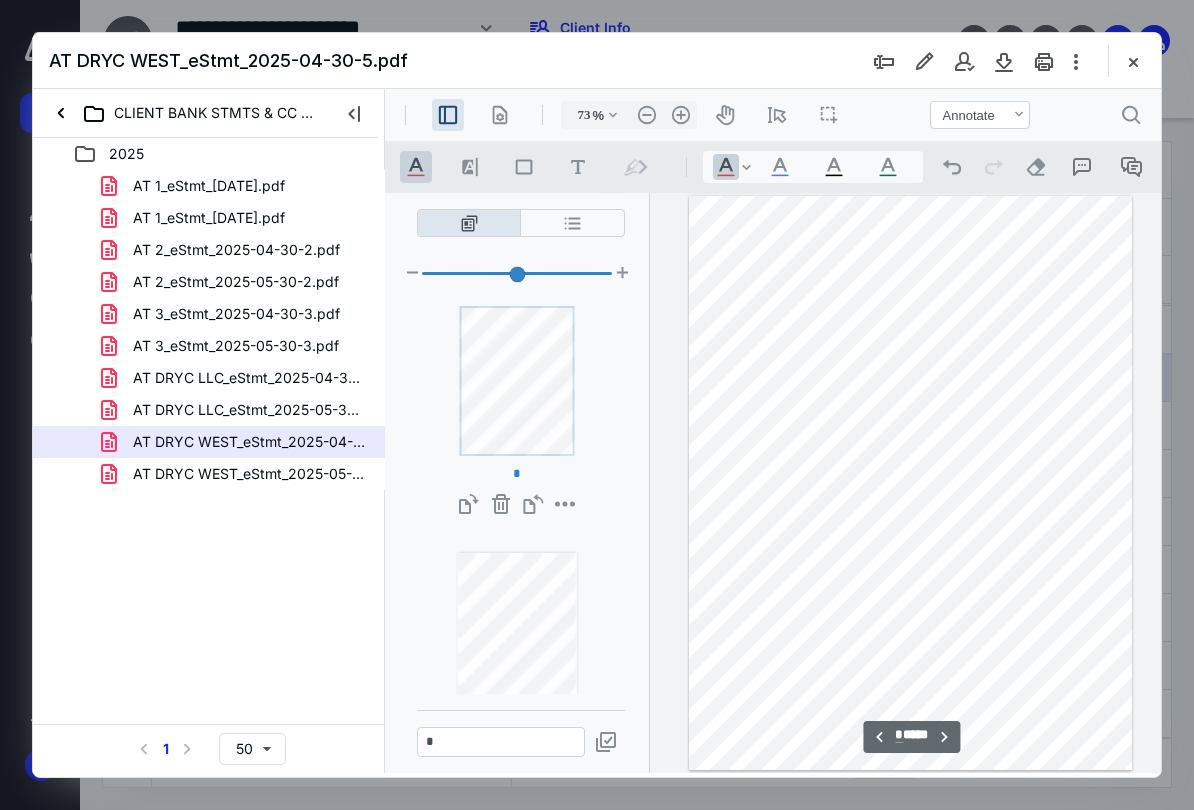 scroll, scrollTop: 3480, scrollLeft: 0, axis: vertical 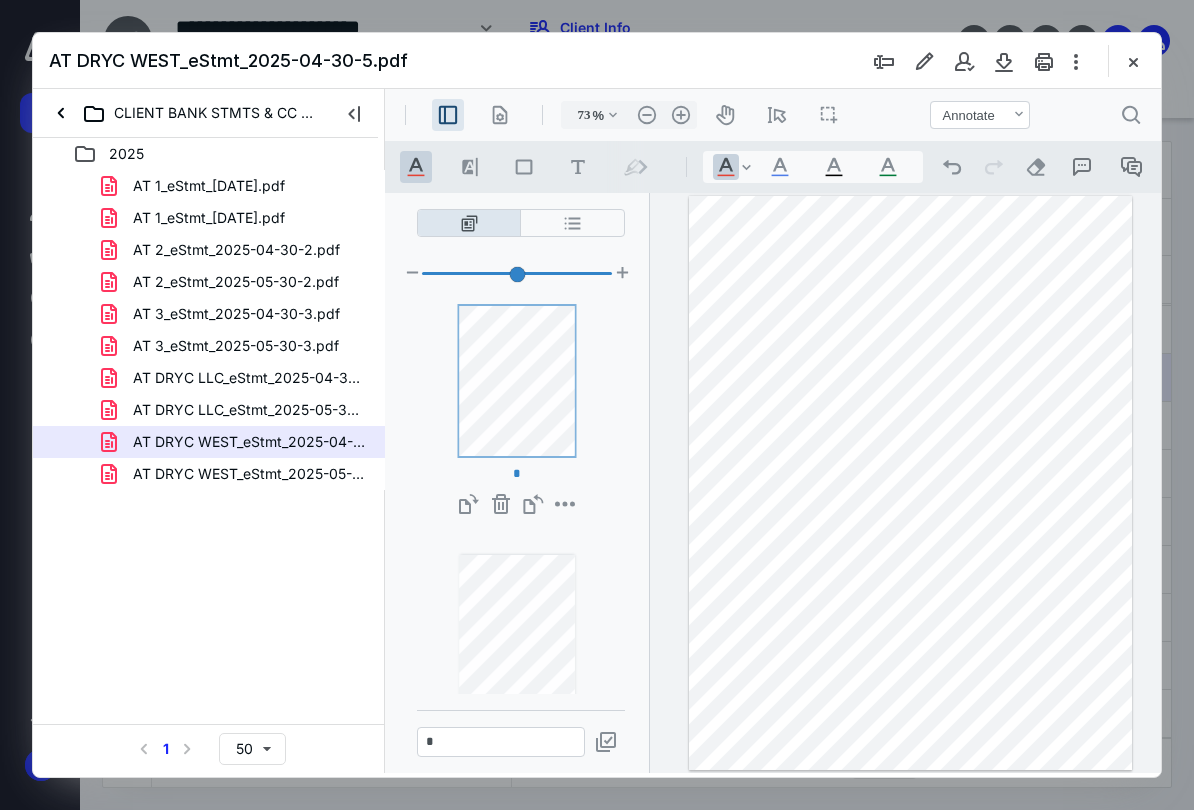 click on "AT DRYC LLC_eStmt_2025-05-30-4.pdf" at bounding box center (249, 410) 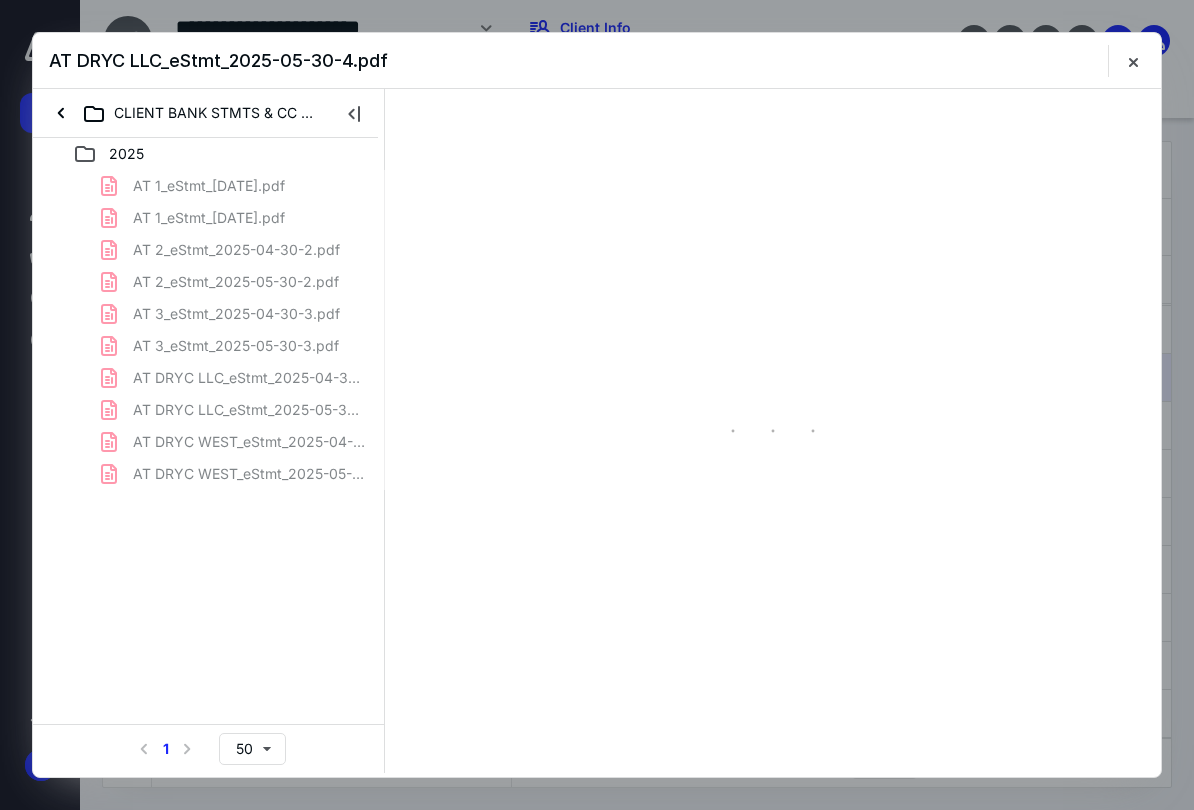 scroll, scrollTop: 0, scrollLeft: 0, axis: both 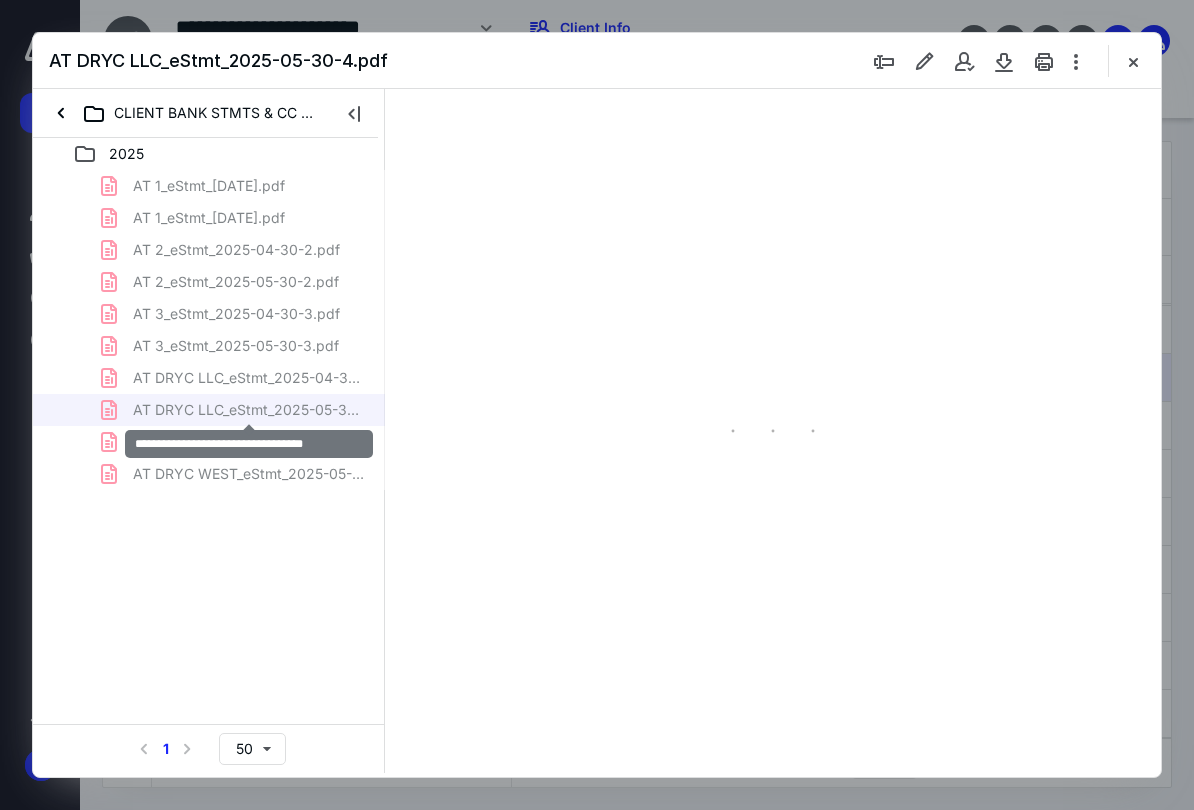 type on "73" 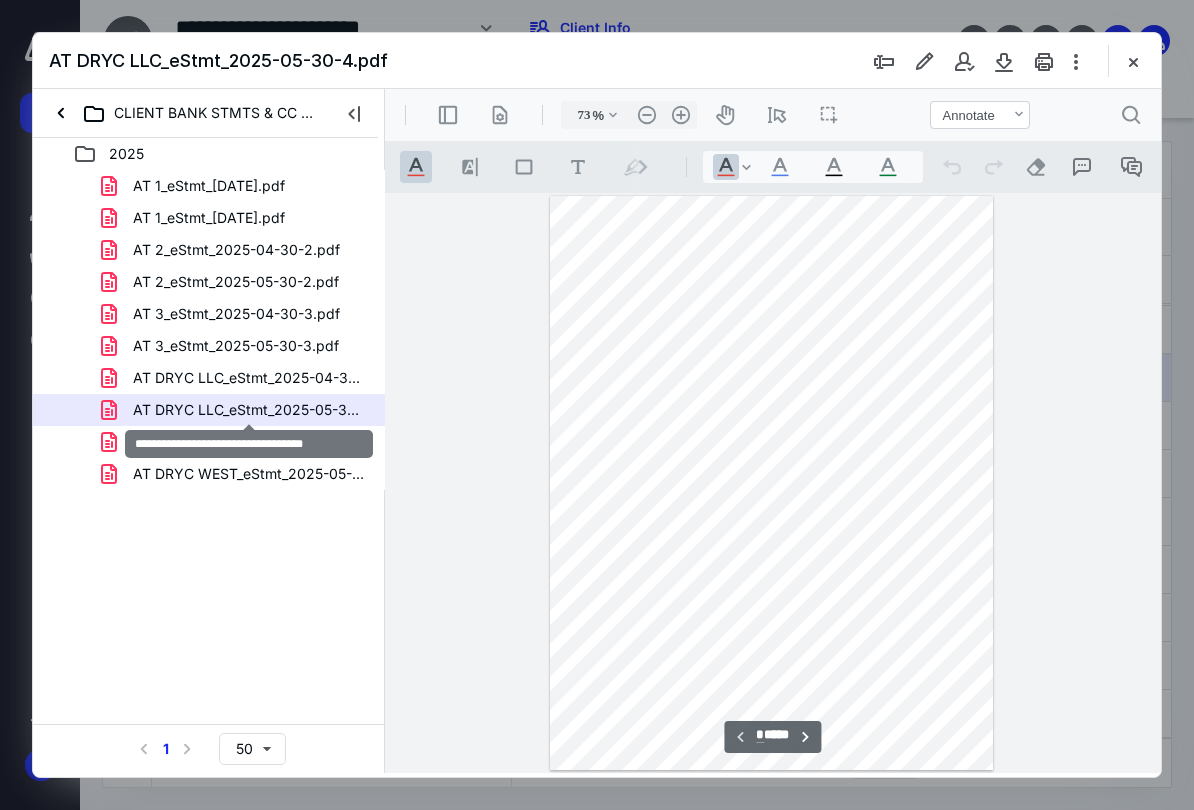 click on ".cls-1{fill:#abb0c4;} icon - header - sidebar - line" at bounding box center (448, 115) 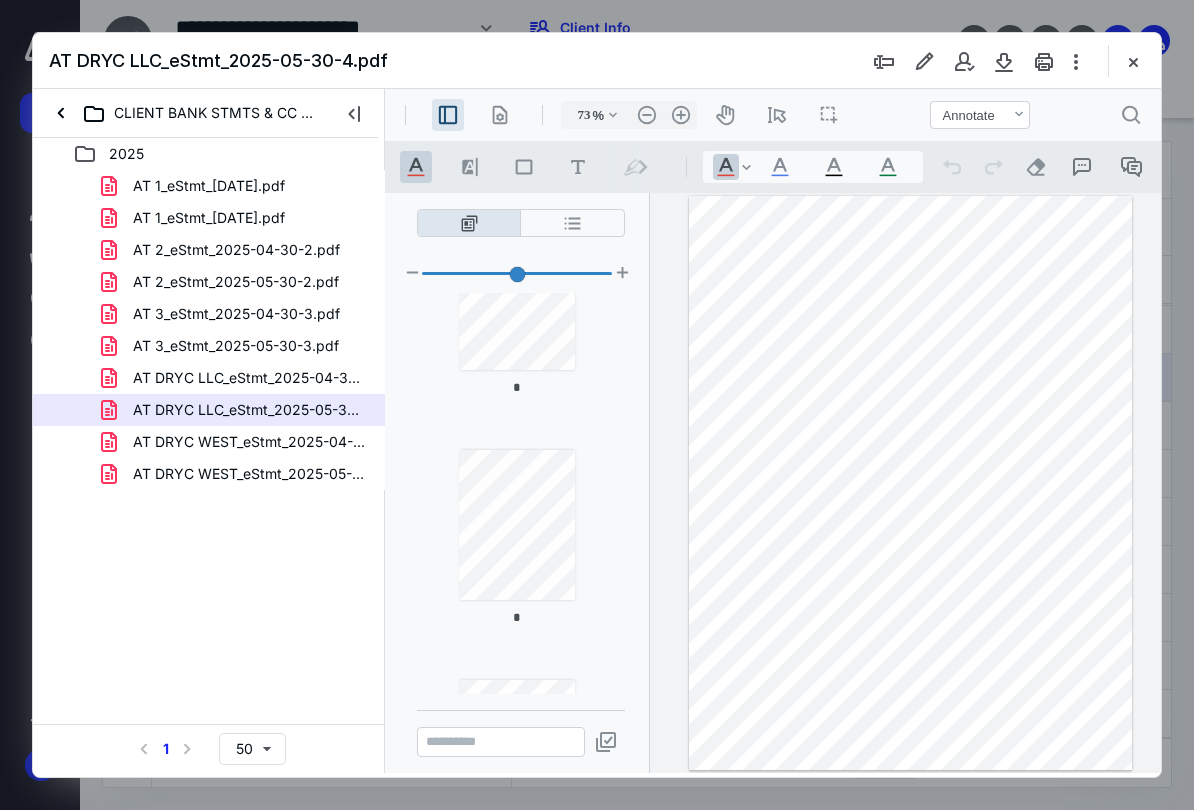 scroll, scrollTop: 328, scrollLeft: 0, axis: vertical 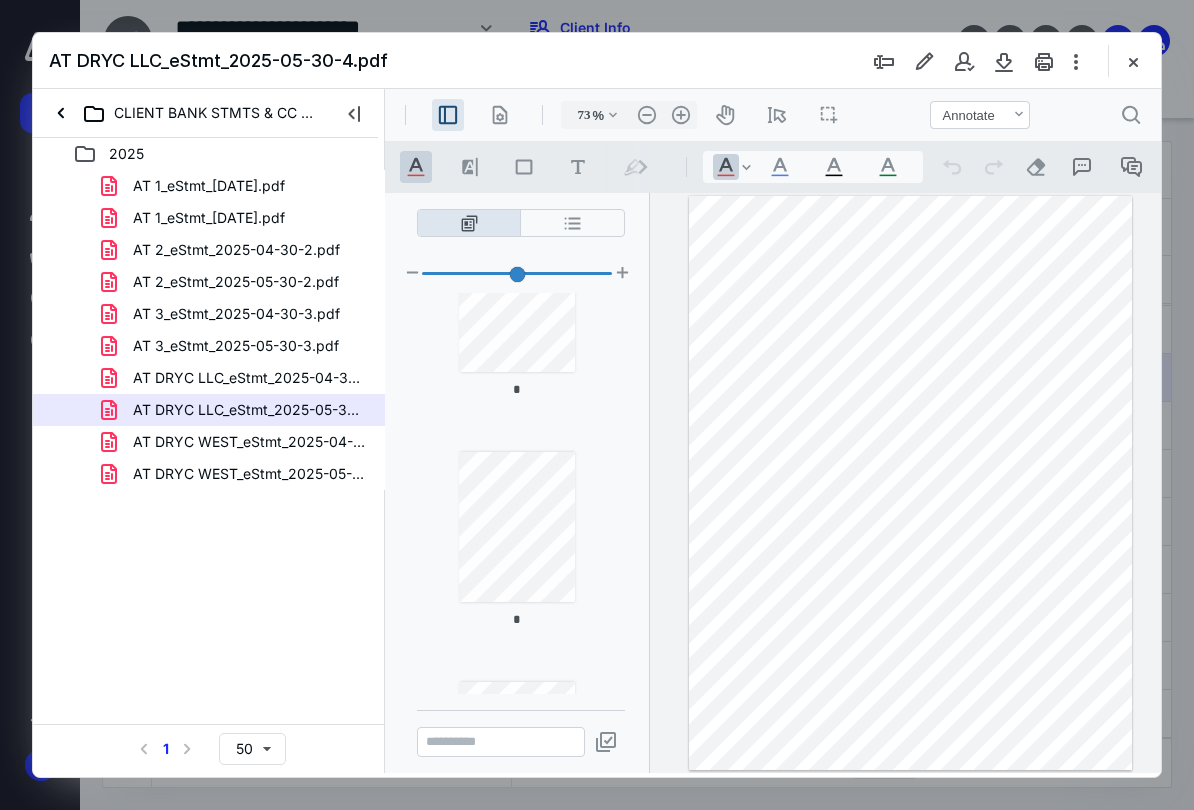 type on "*" 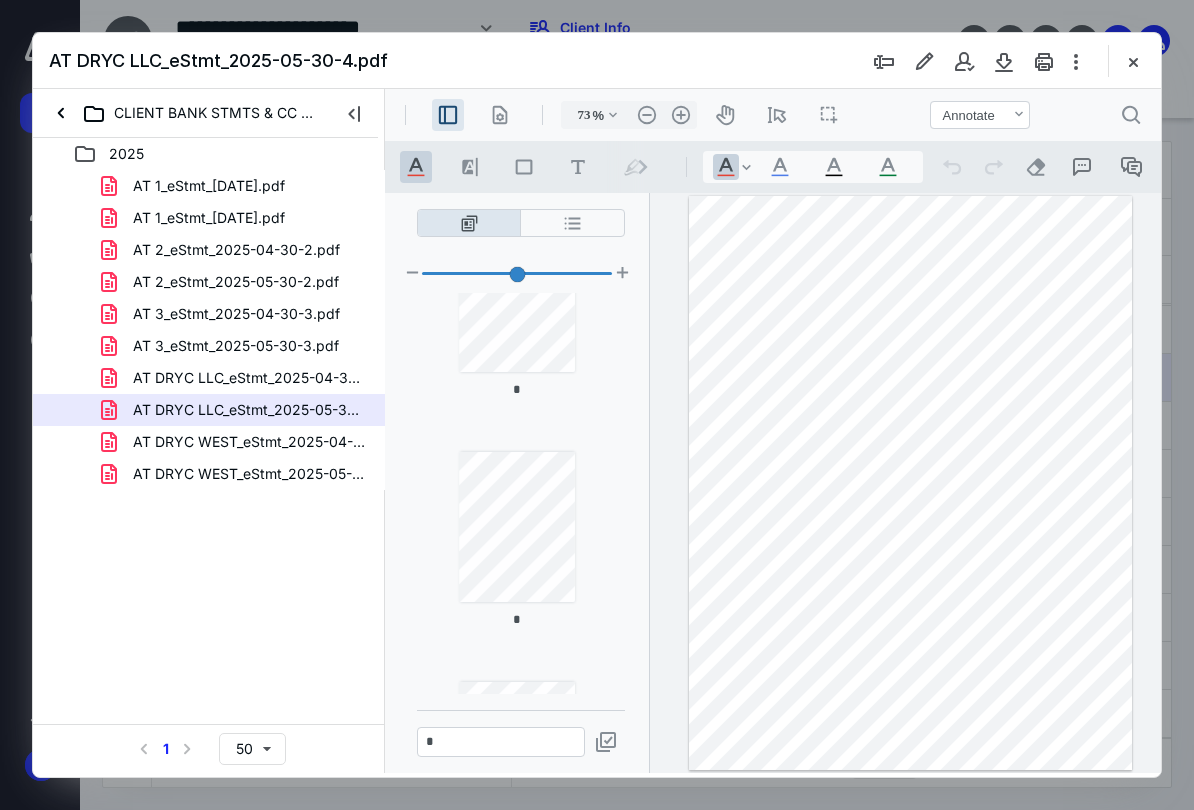 scroll, scrollTop: 1160, scrollLeft: 0, axis: vertical 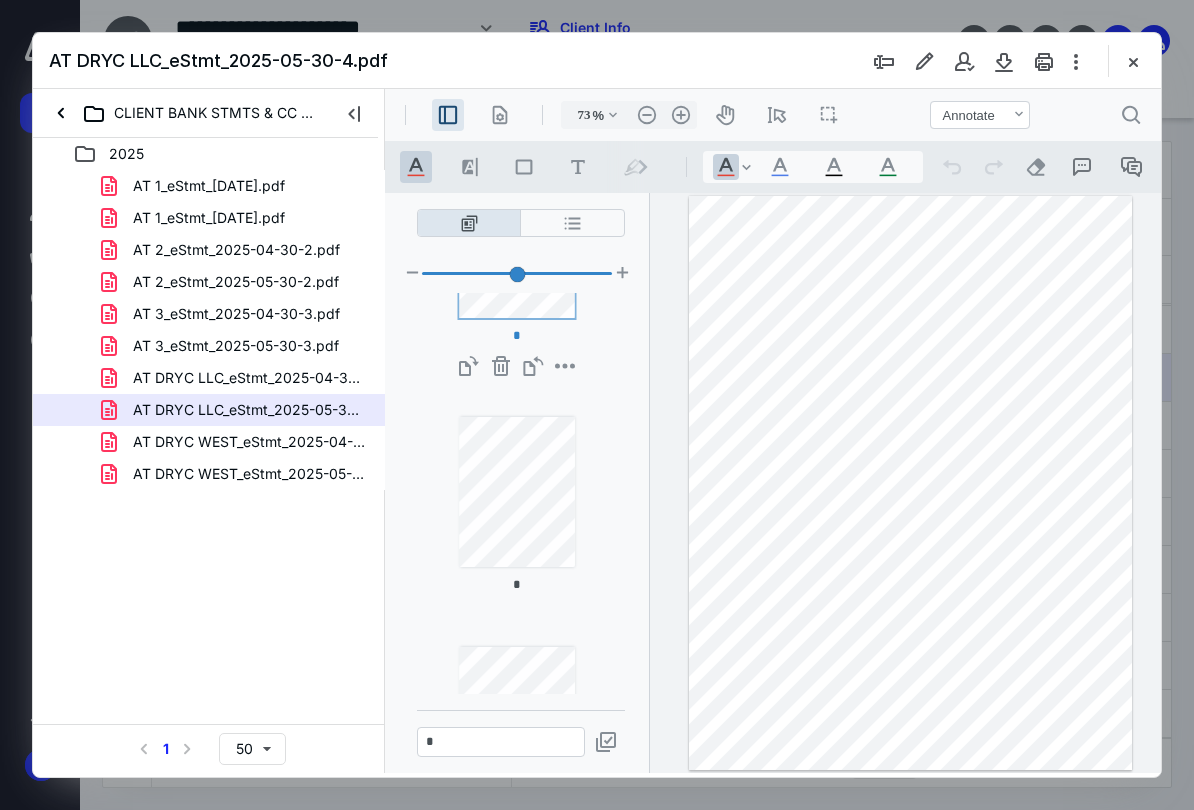 type on "*" 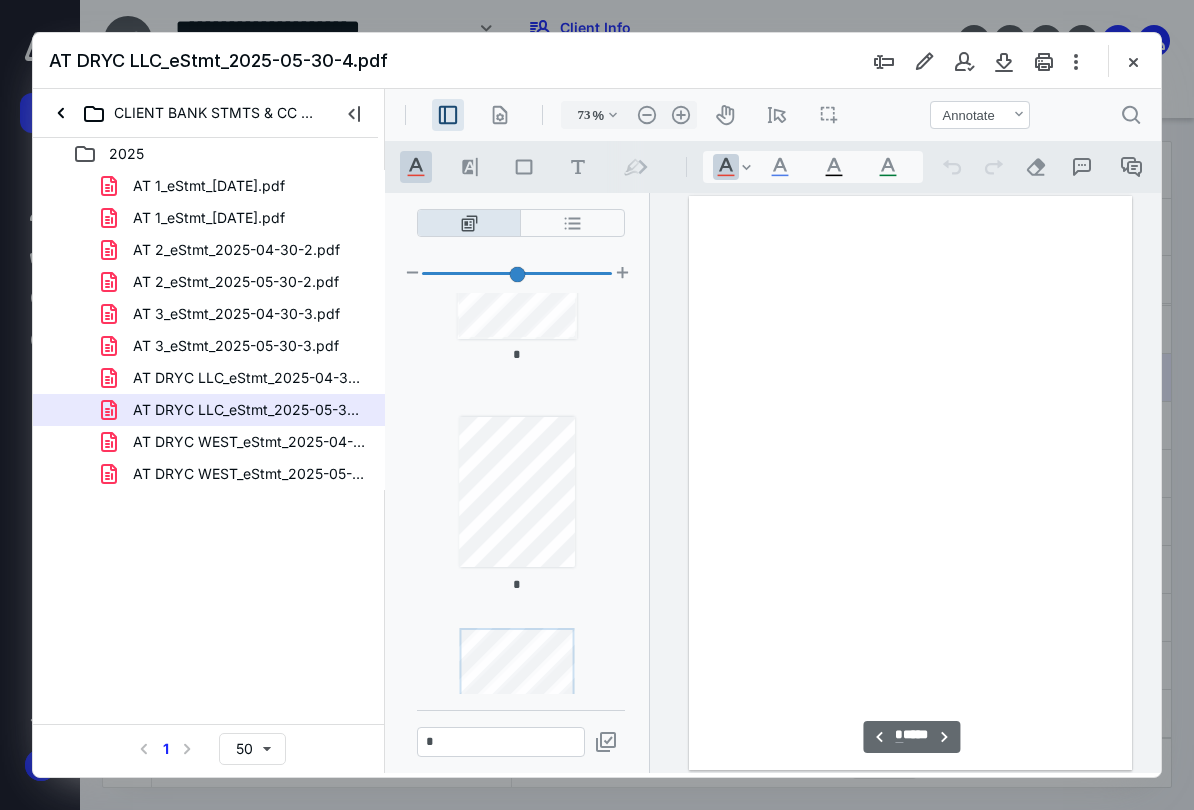 scroll, scrollTop: 749, scrollLeft: 0, axis: vertical 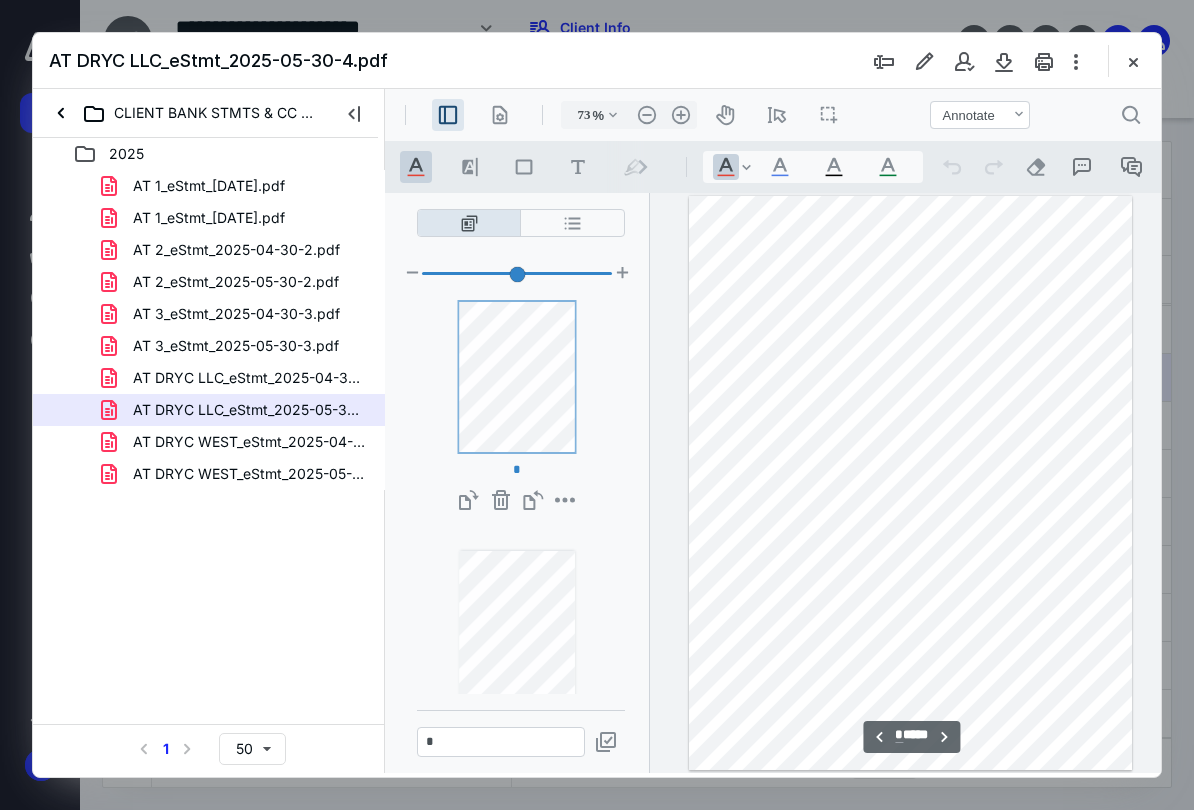 type on "*" 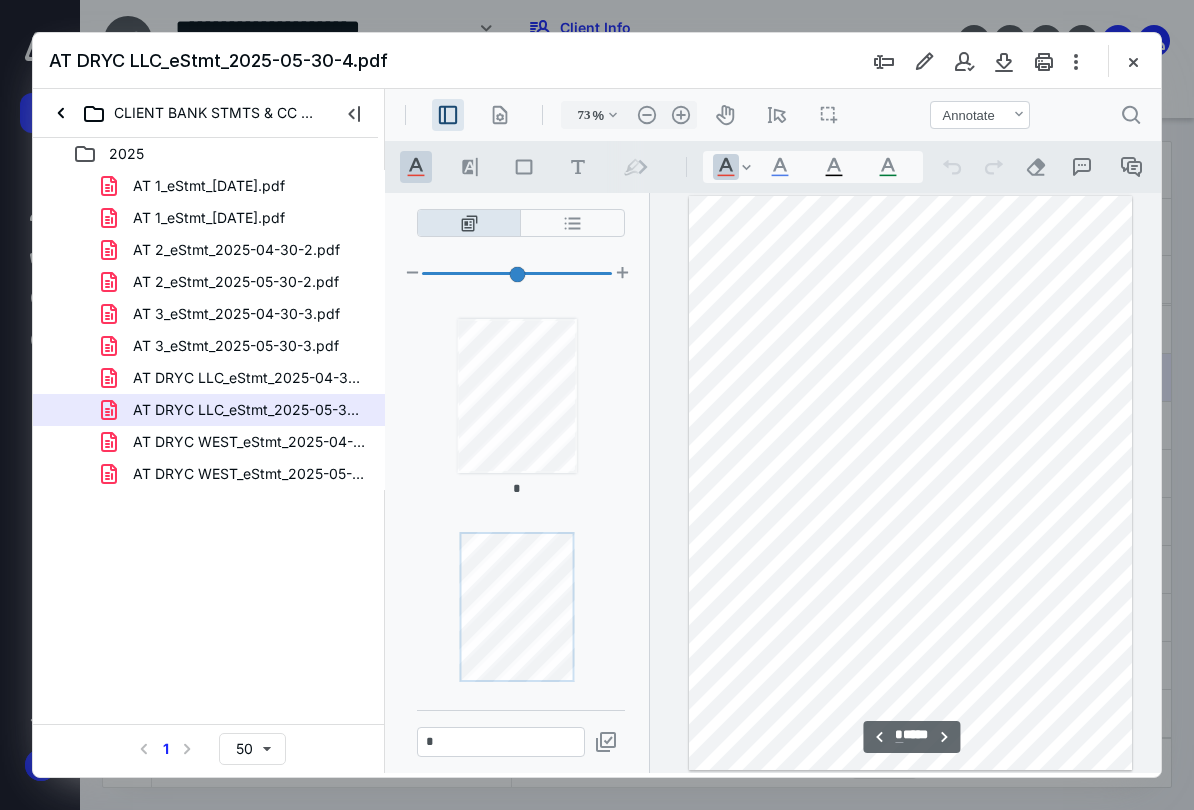 scroll, scrollTop: 979, scrollLeft: 0, axis: vertical 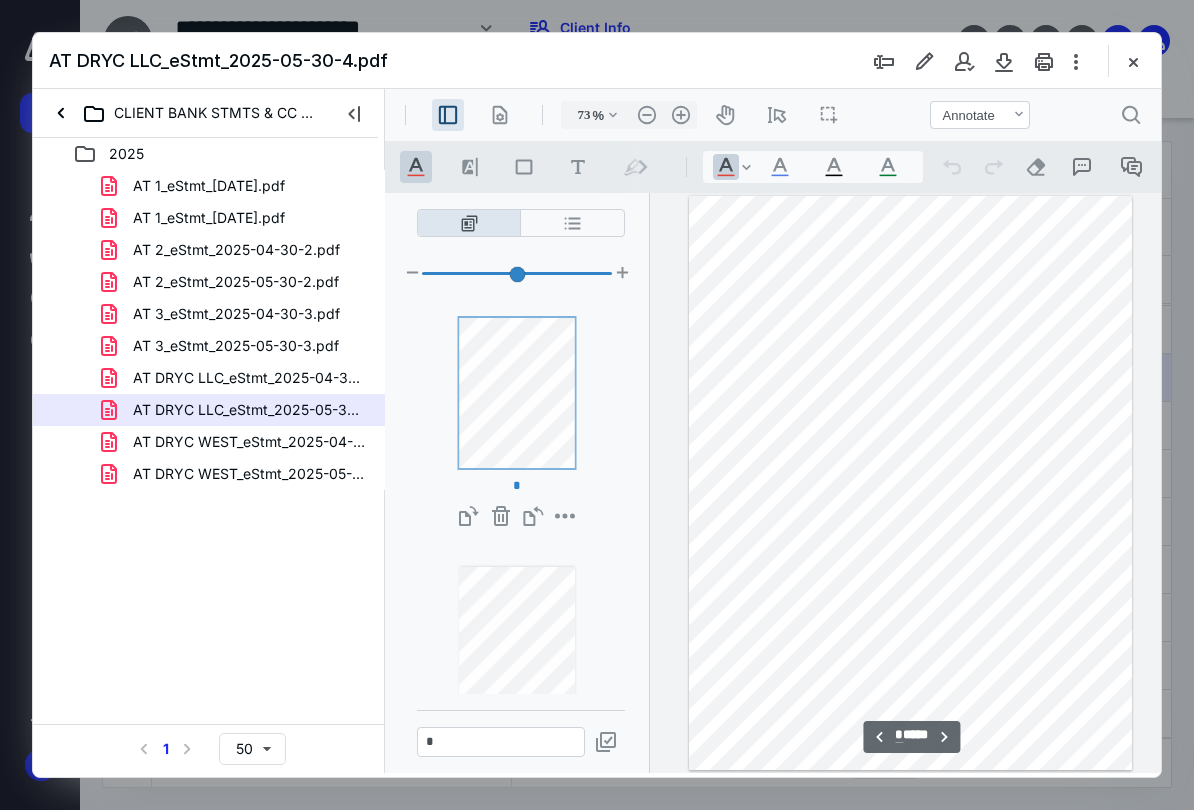 type on "*" 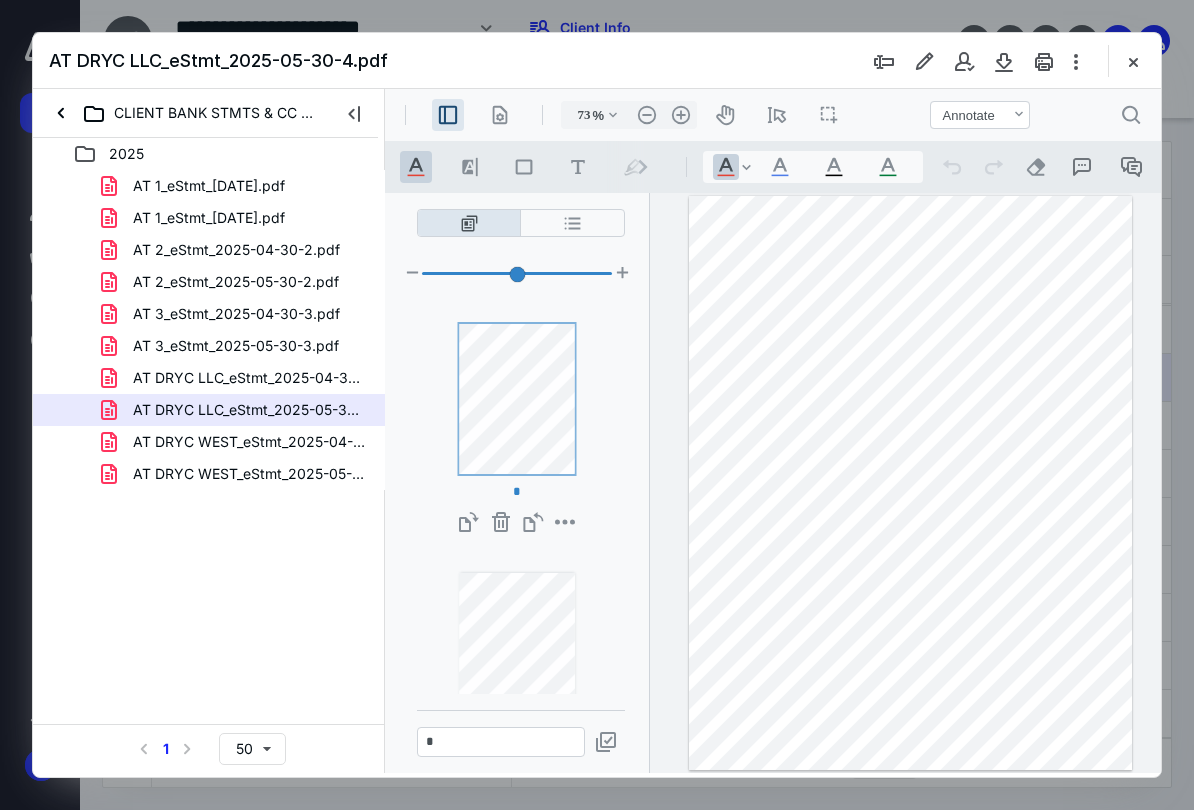type on "*" 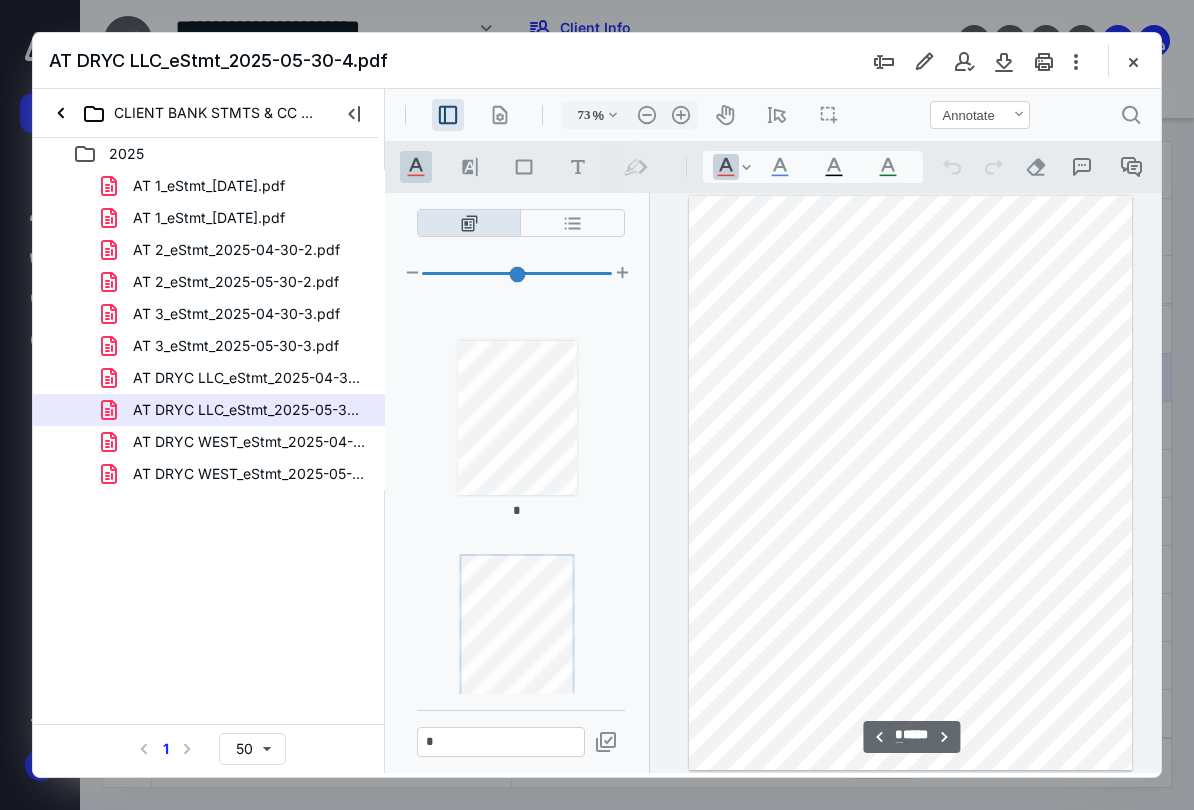 scroll, scrollTop: 1439, scrollLeft: 0, axis: vertical 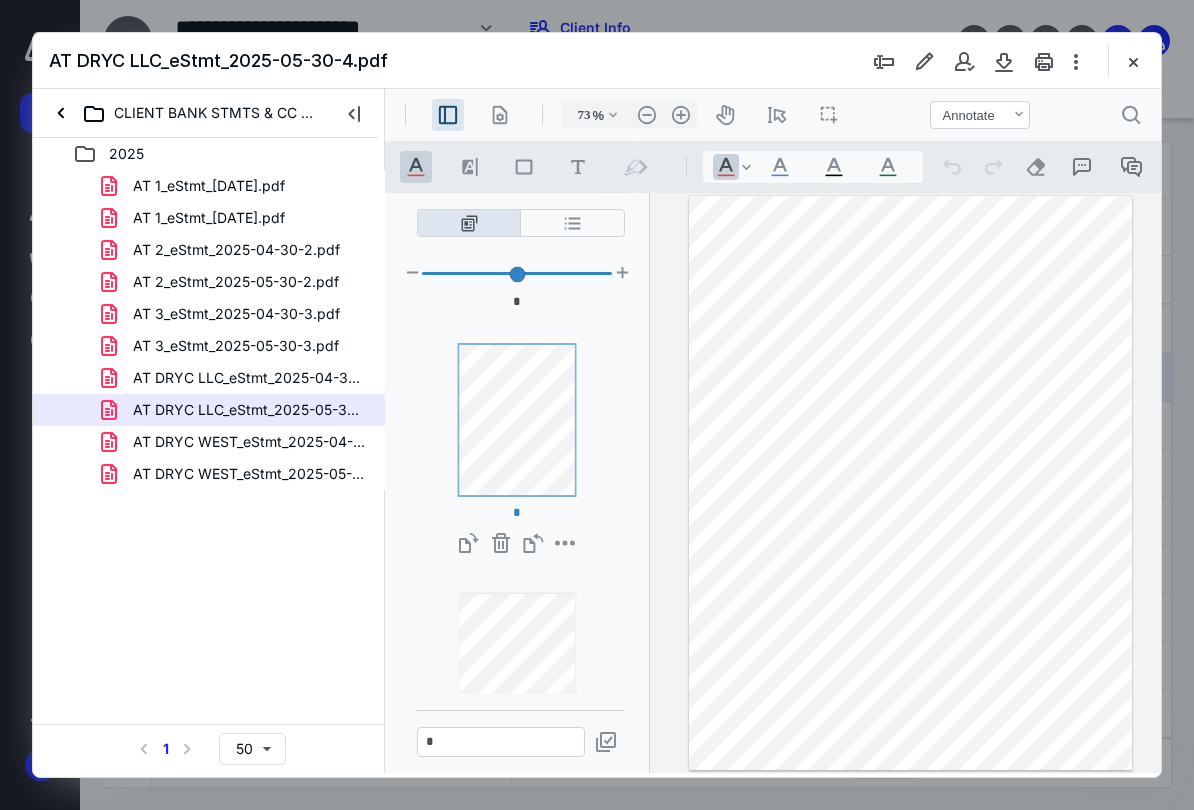 type on "*" 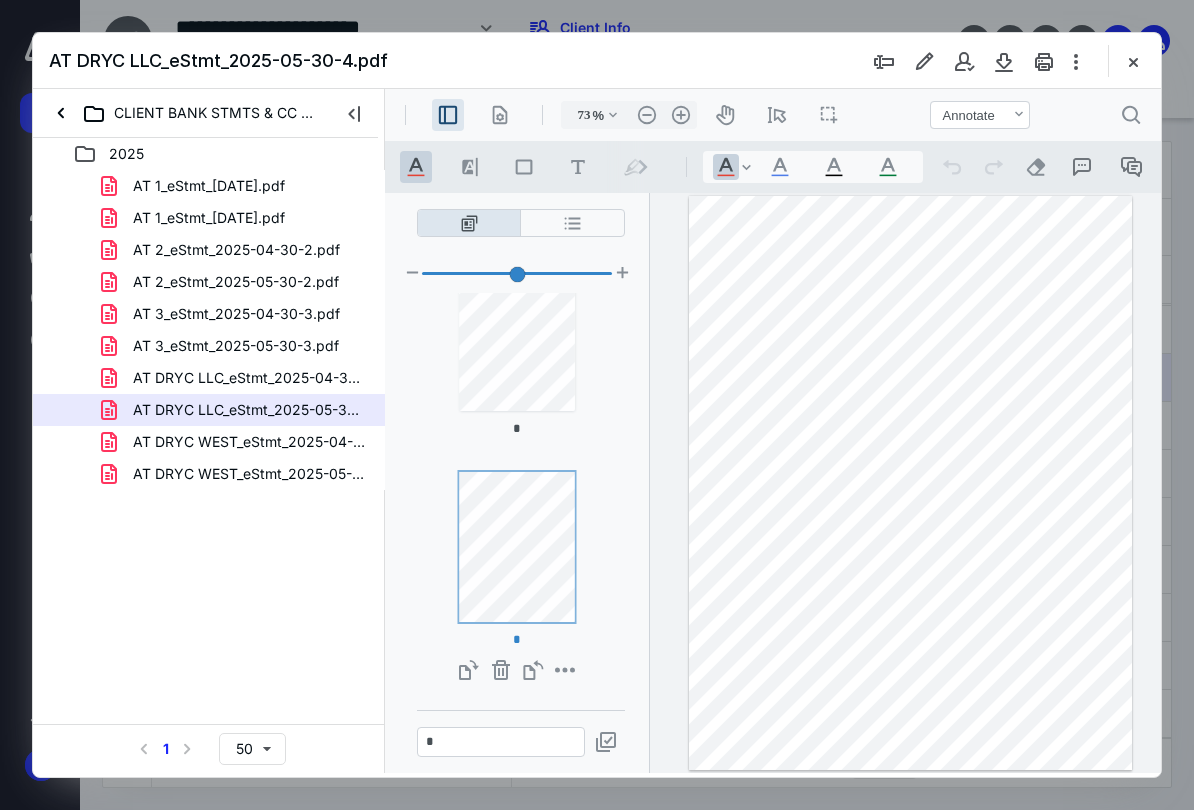 click on "AT DRYC WEST_eStmt_2025-04-30-5.pdf" at bounding box center [249, 442] 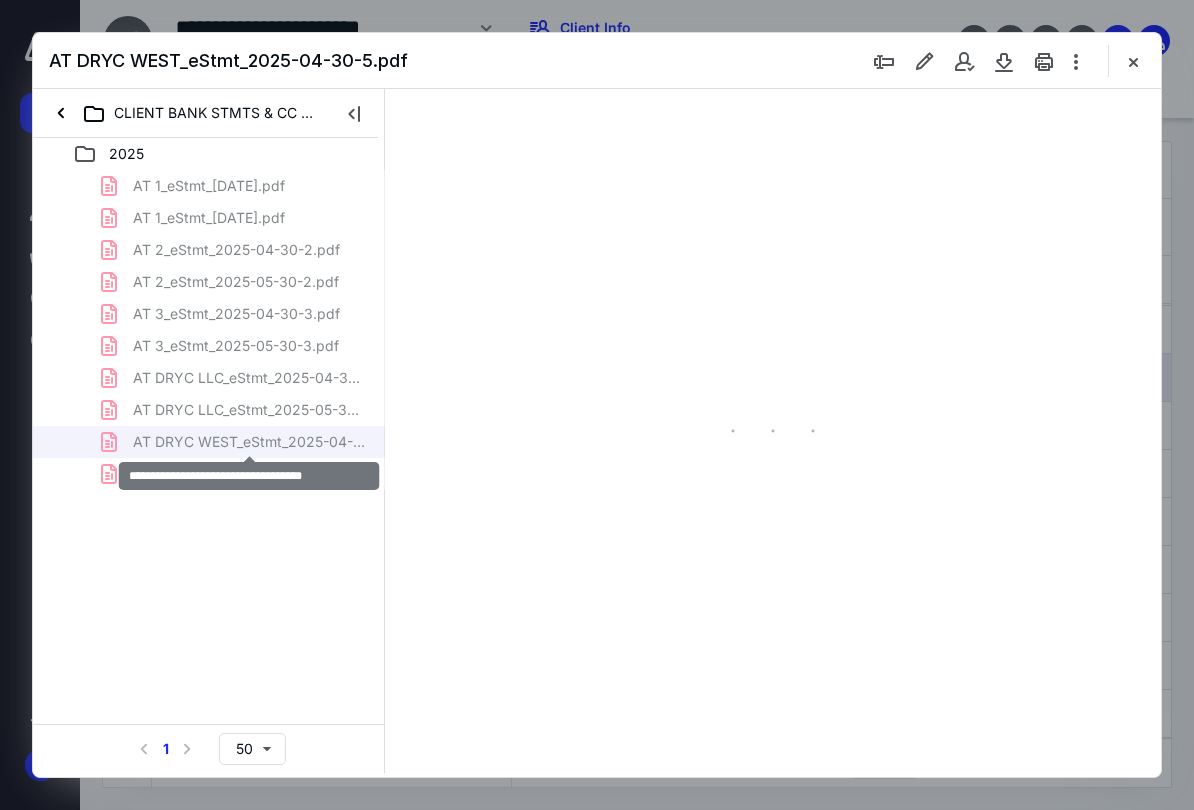 scroll, scrollTop: 0, scrollLeft: 0, axis: both 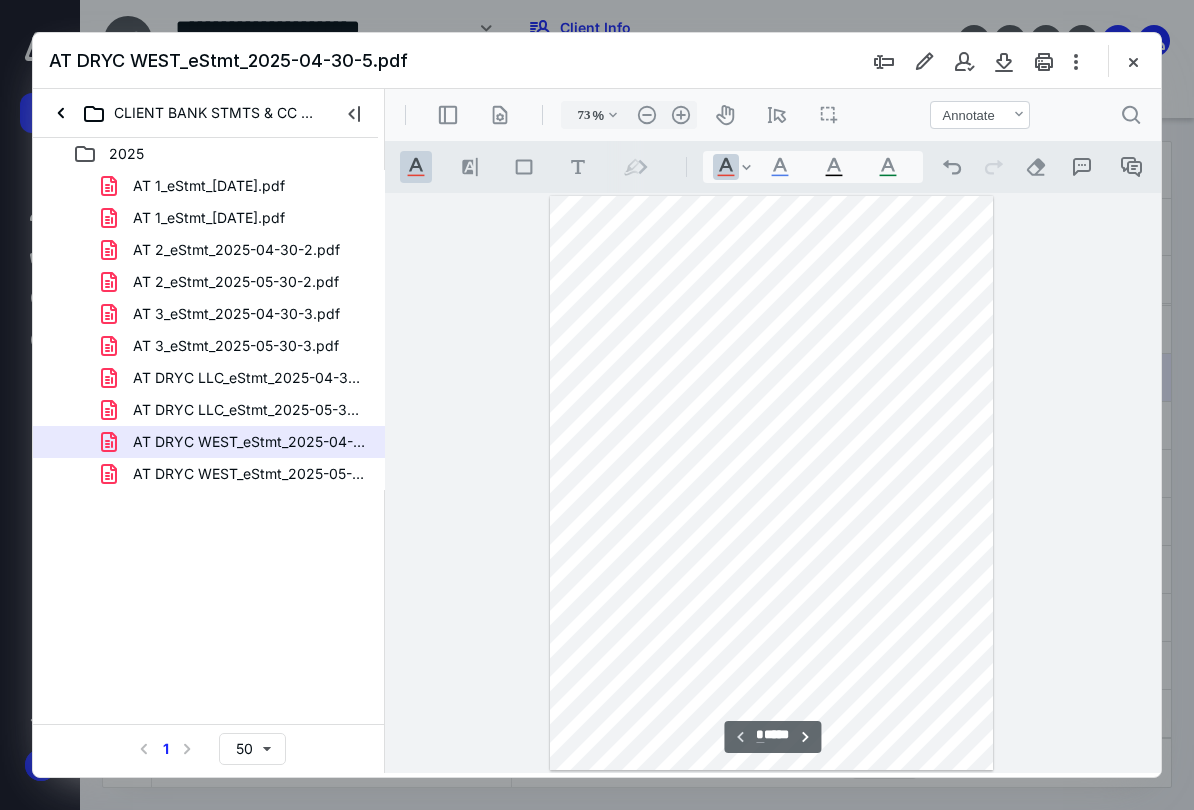 click on "**********" at bounding box center (249, 476) 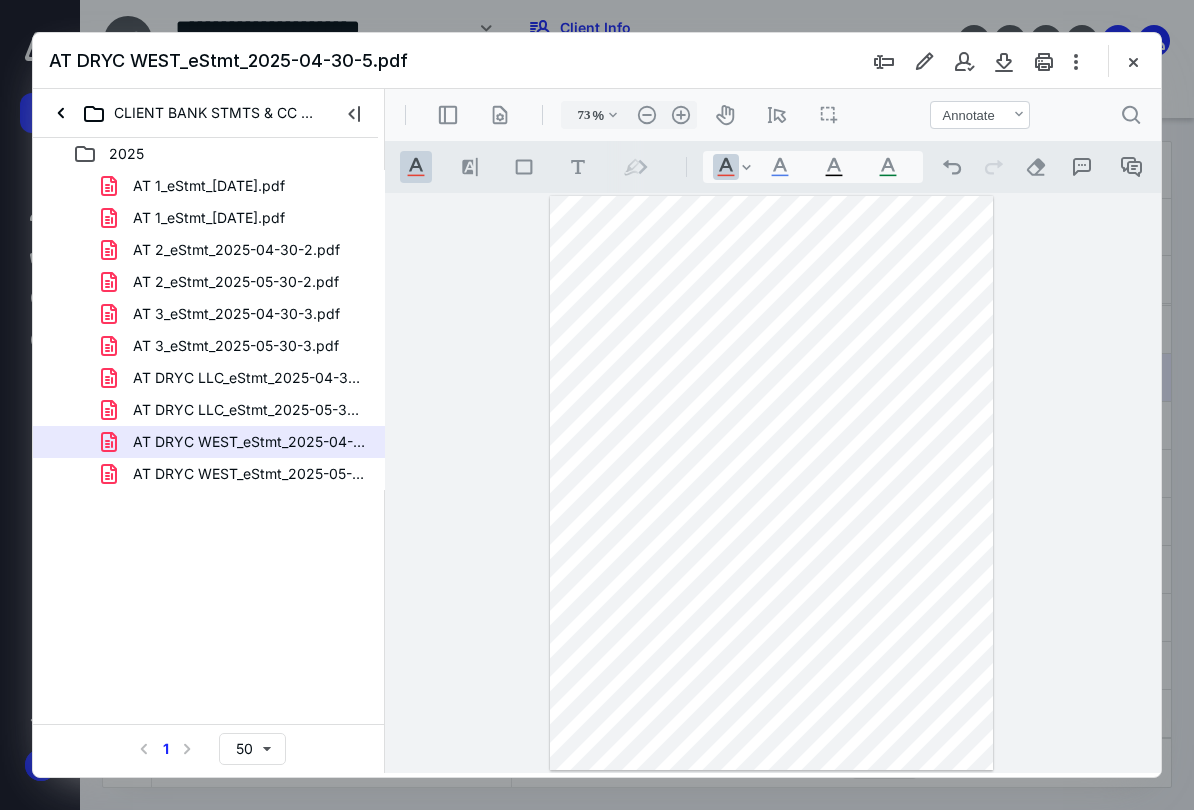 click on "AT DRYC WEST_eStmt_2025-05-30-5.pdf" at bounding box center [249, 474] 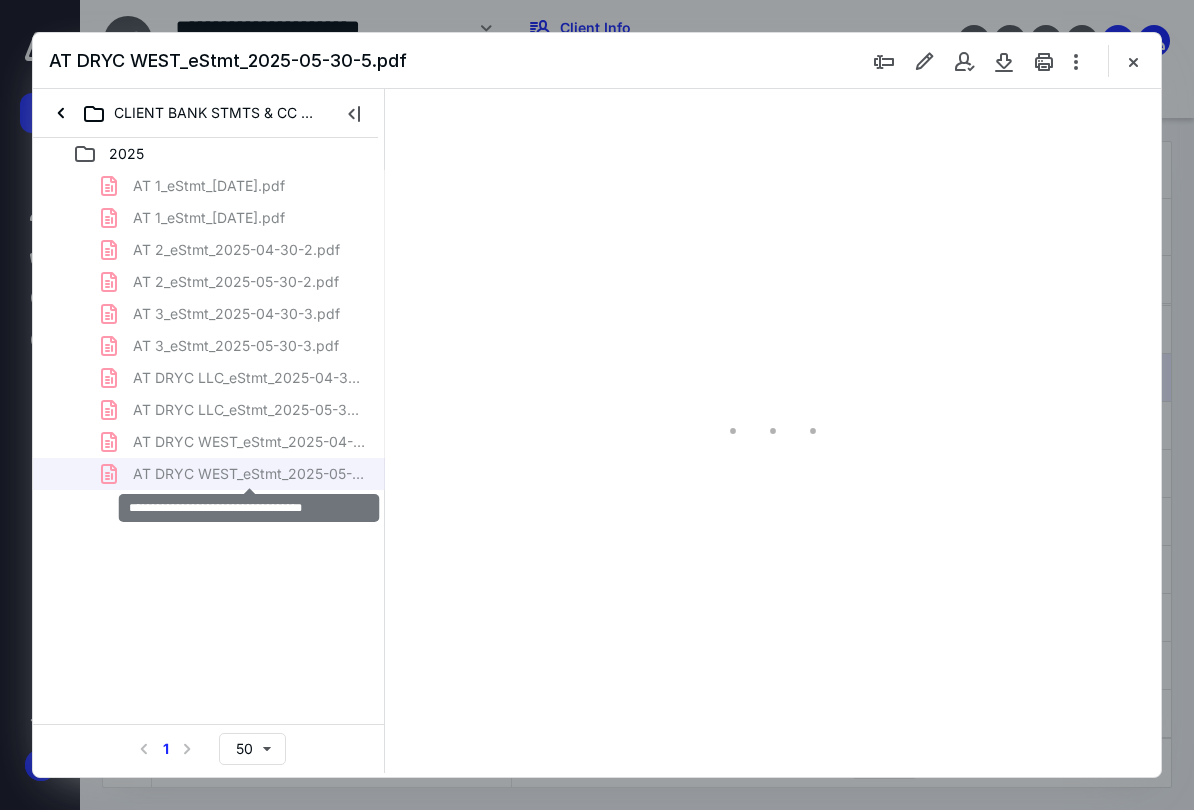 type on "73" 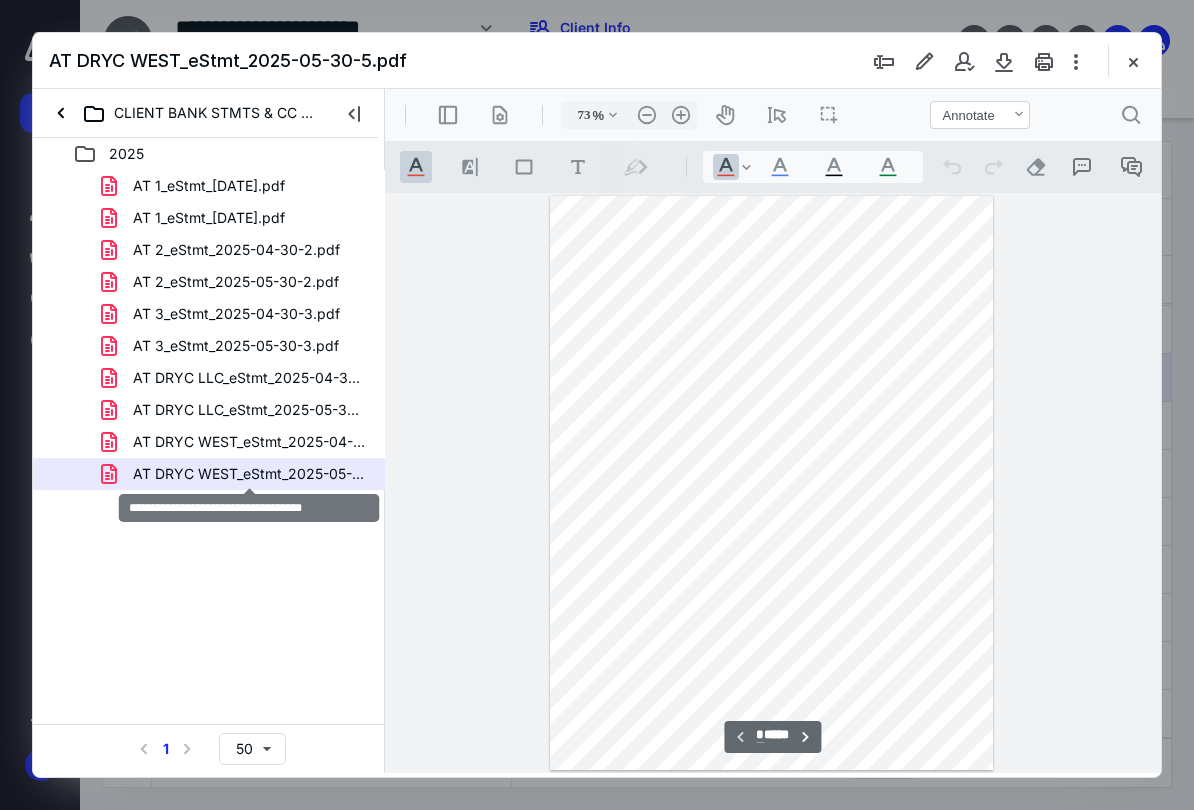 click on ".cls-1{fill:#abb0c4;} icon - header - sidebar - line" at bounding box center (448, 115) 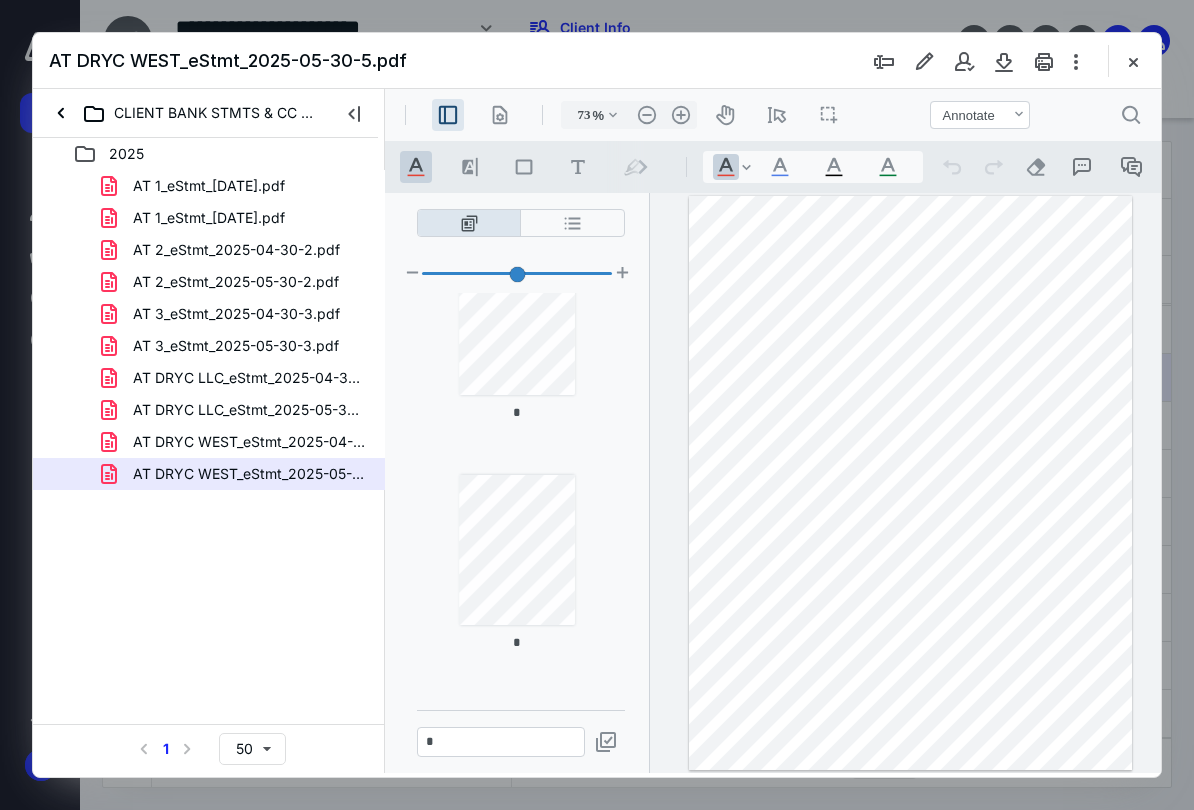 type on "*" 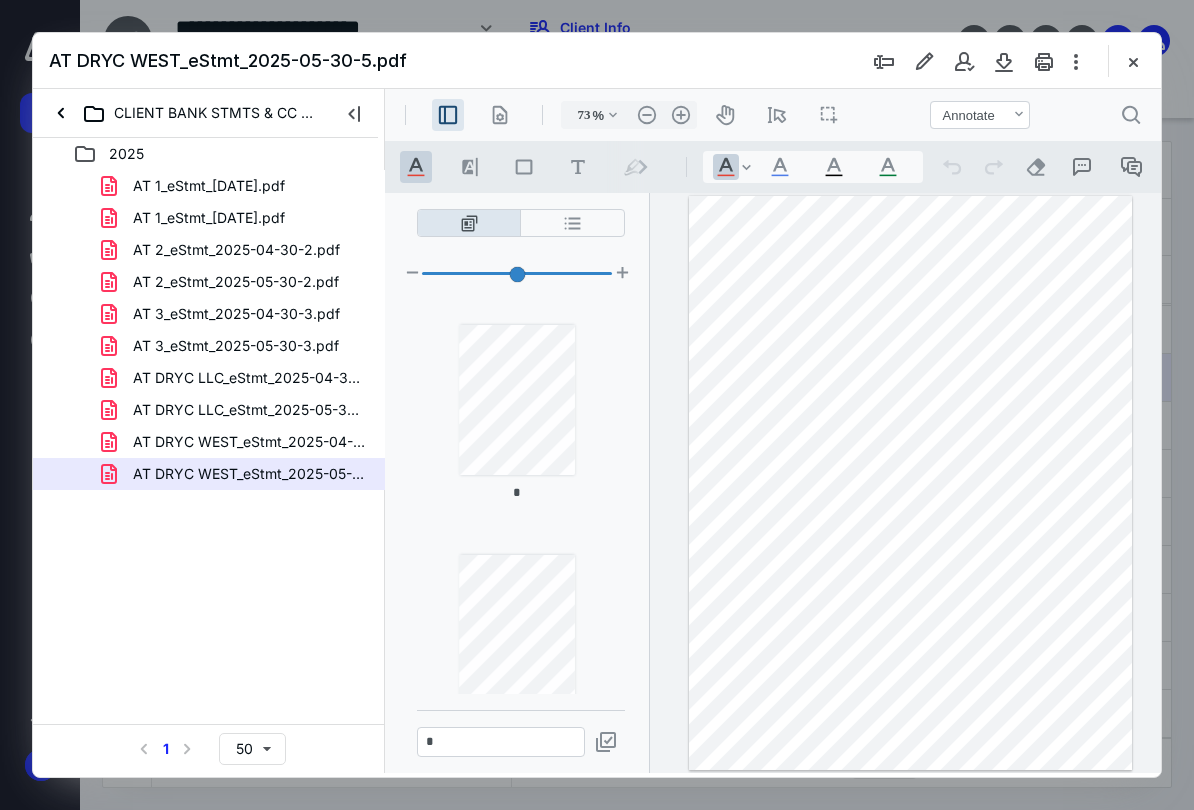 type on "*" 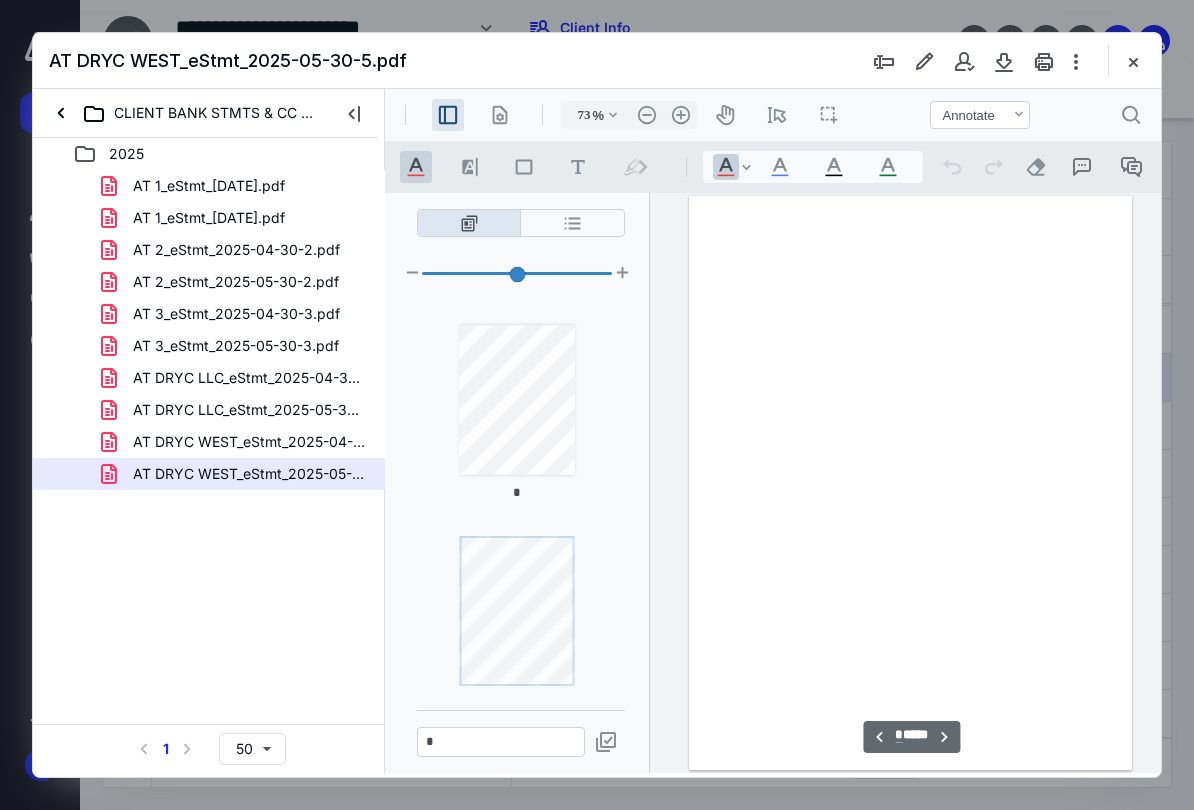 scroll, scrollTop: 749, scrollLeft: 0, axis: vertical 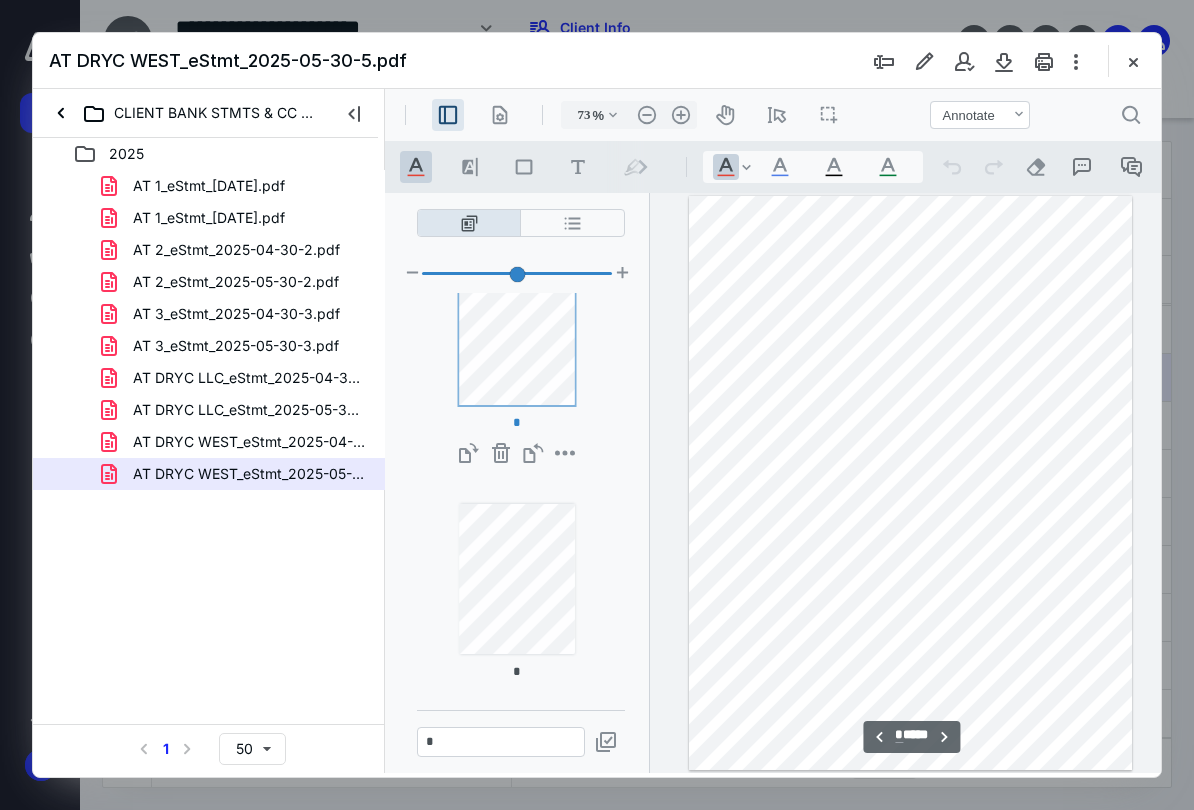 type on "*" 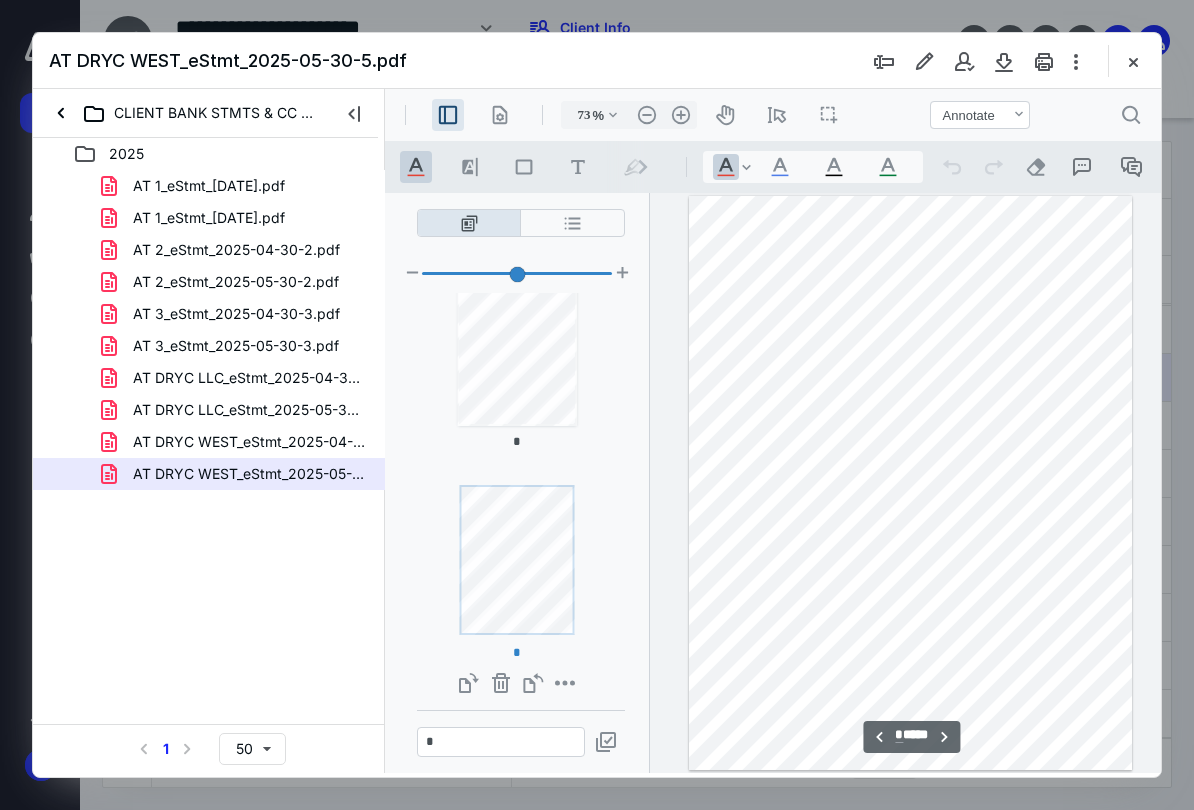 scroll, scrollTop: 979, scrollLeft: 0, axis: vertical 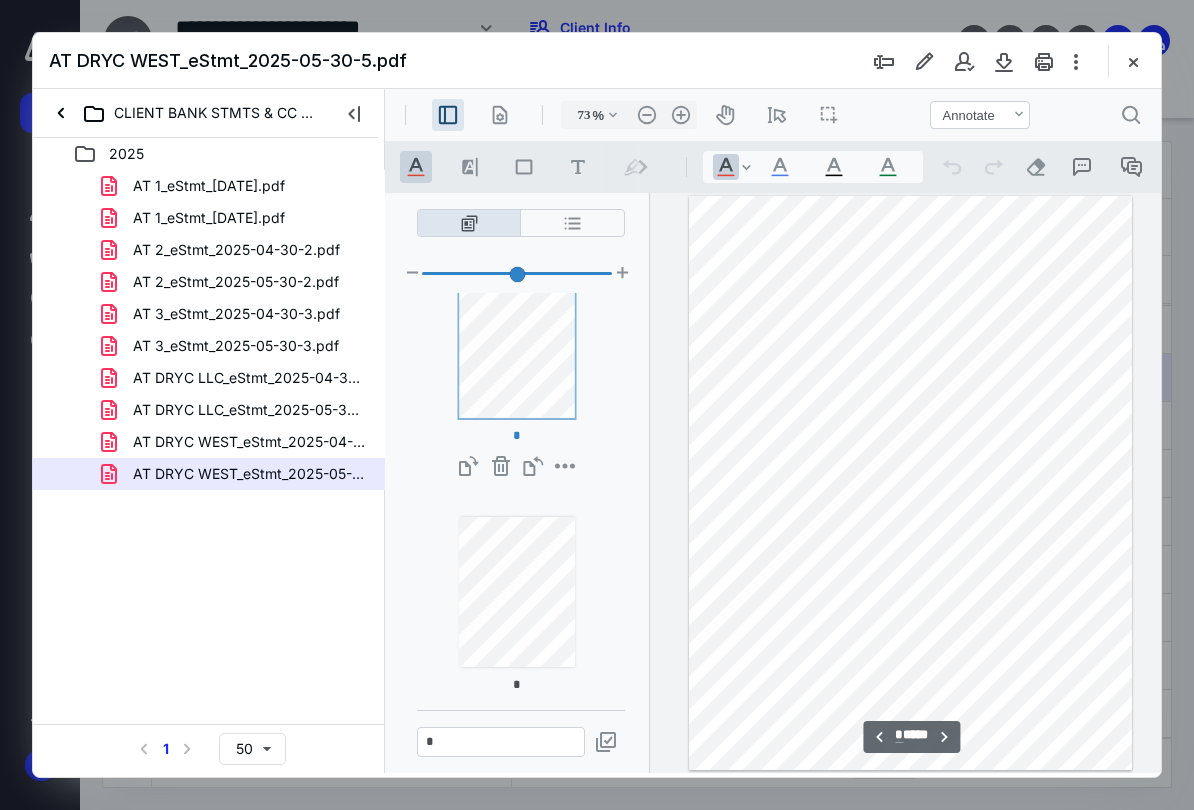 type on "*" 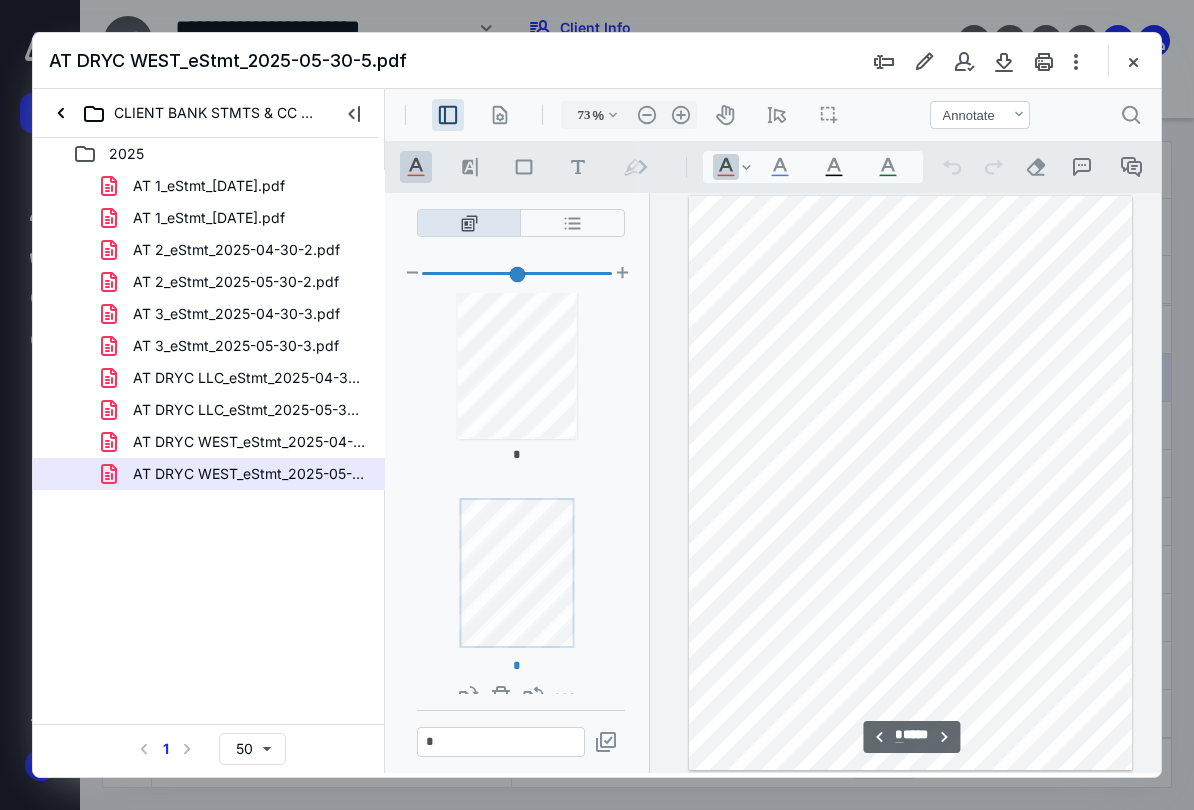 scroll, scrollTop: 1209, scrollLeft: 0, axis: vertical 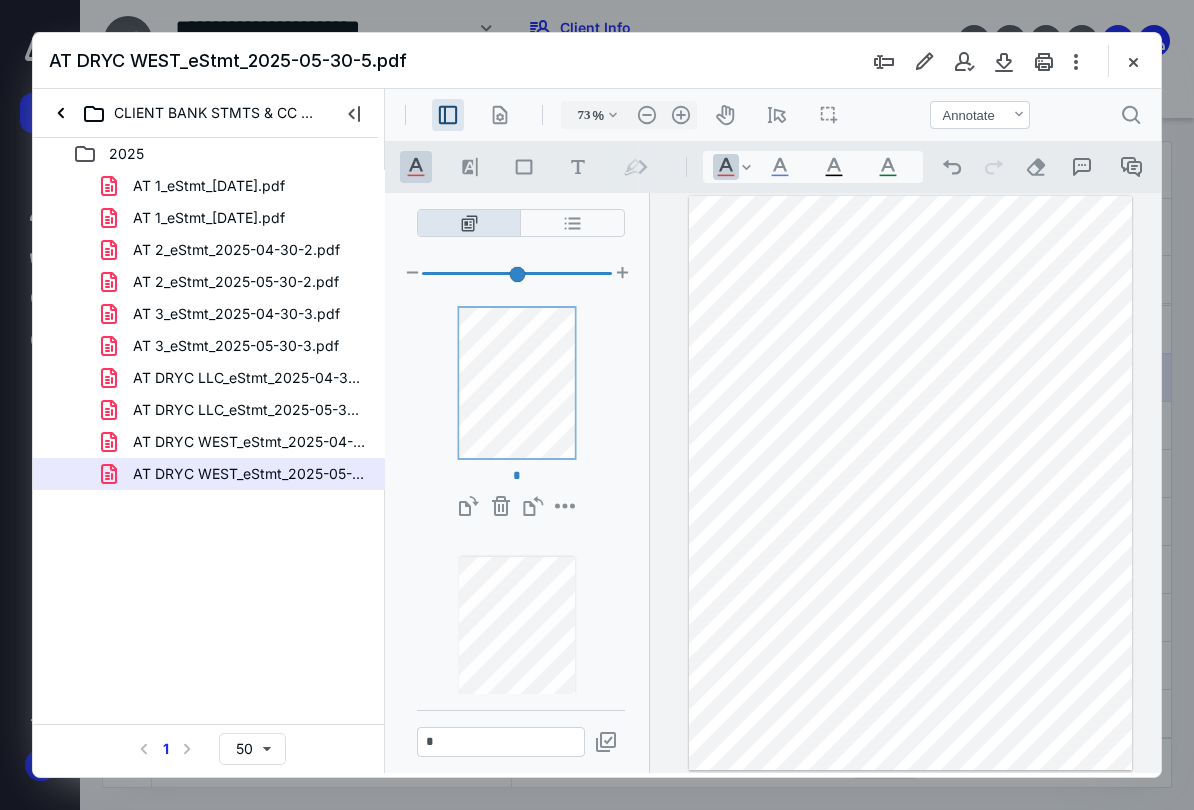 type on "*" 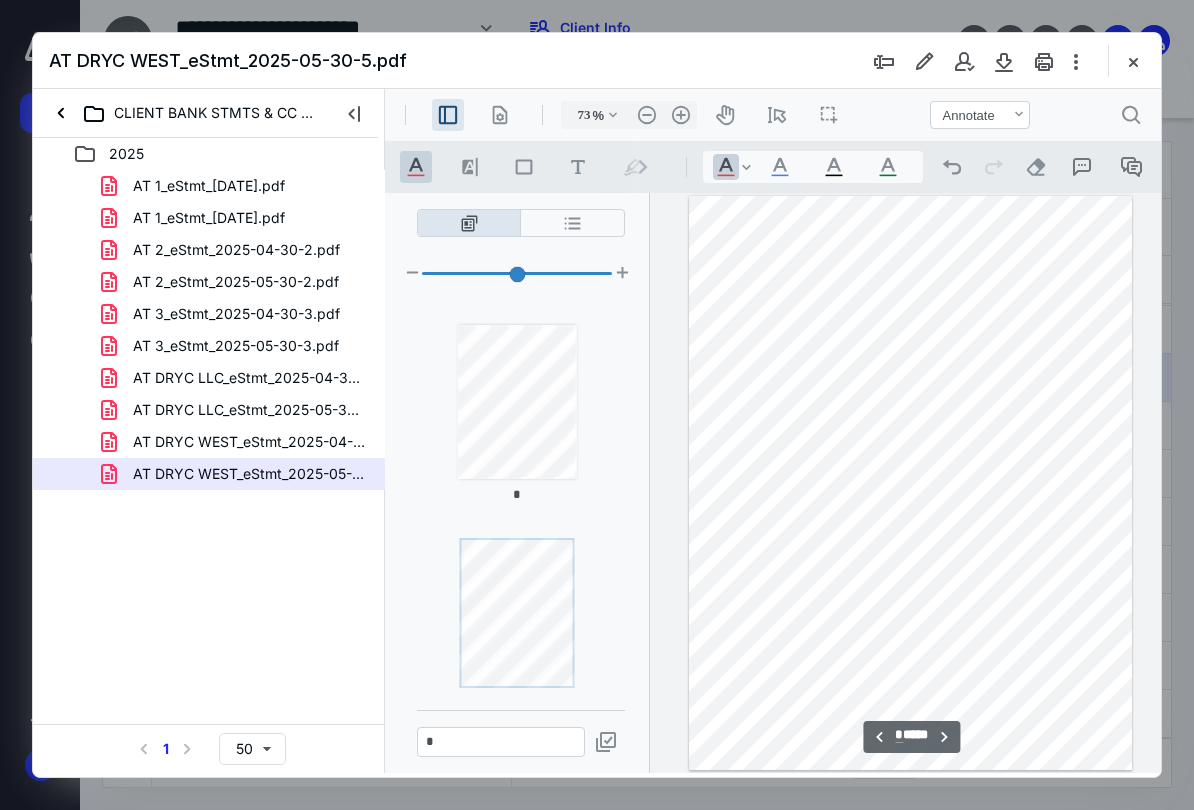scroll, scrollTop: 1439, scrollLeft: 0, axis: vertical 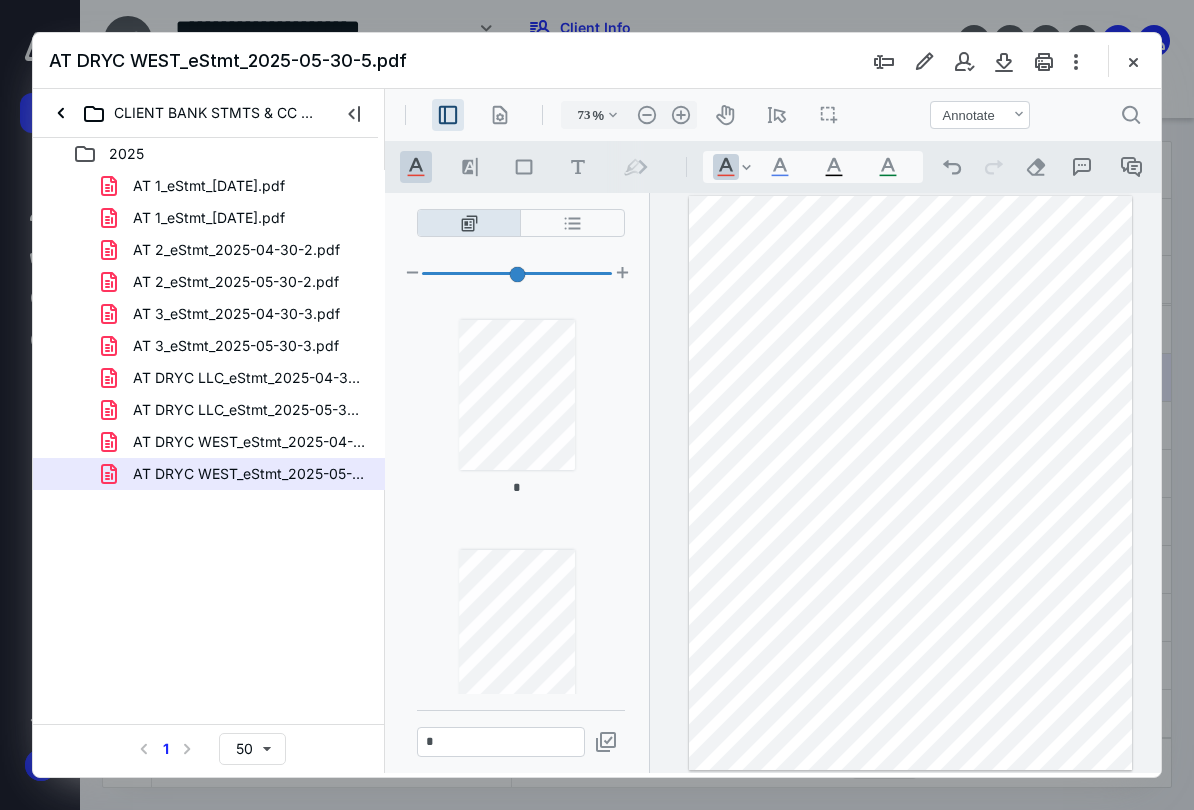 type on "*" 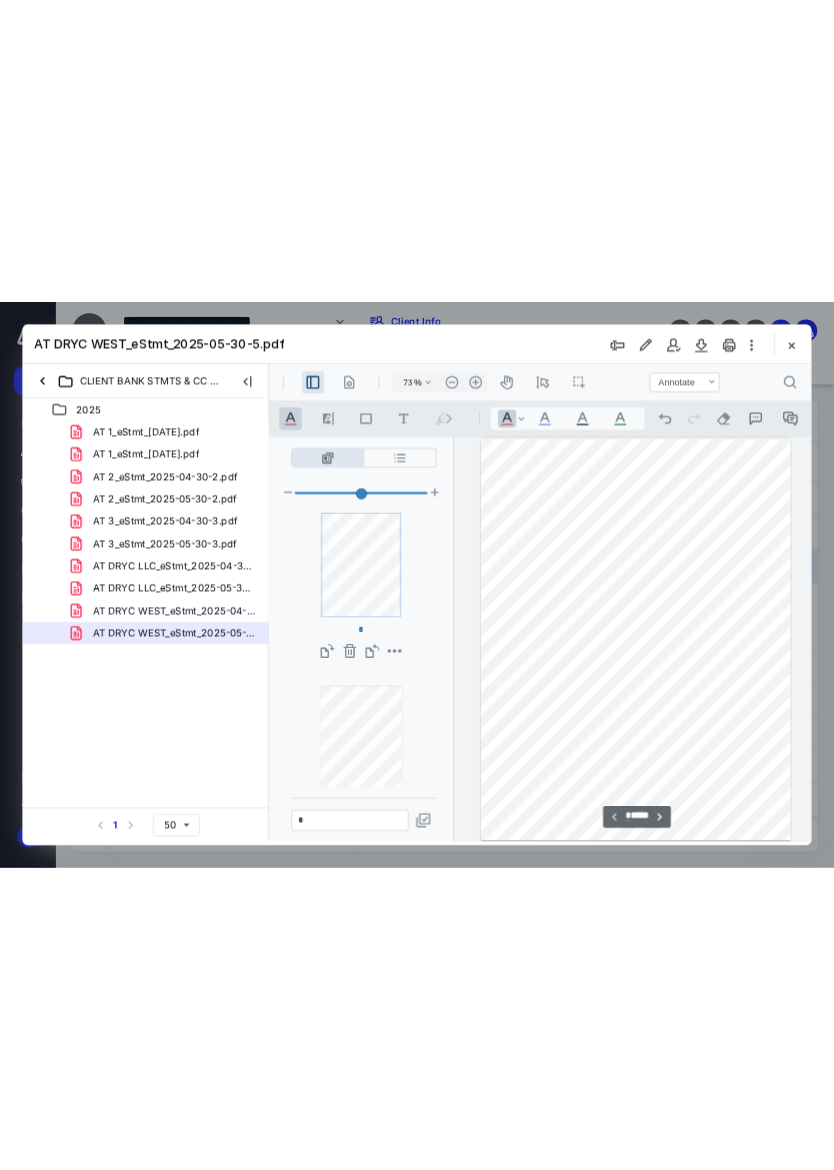 scroll, scrollTop: 0, scrollLeft: 0, axis: both 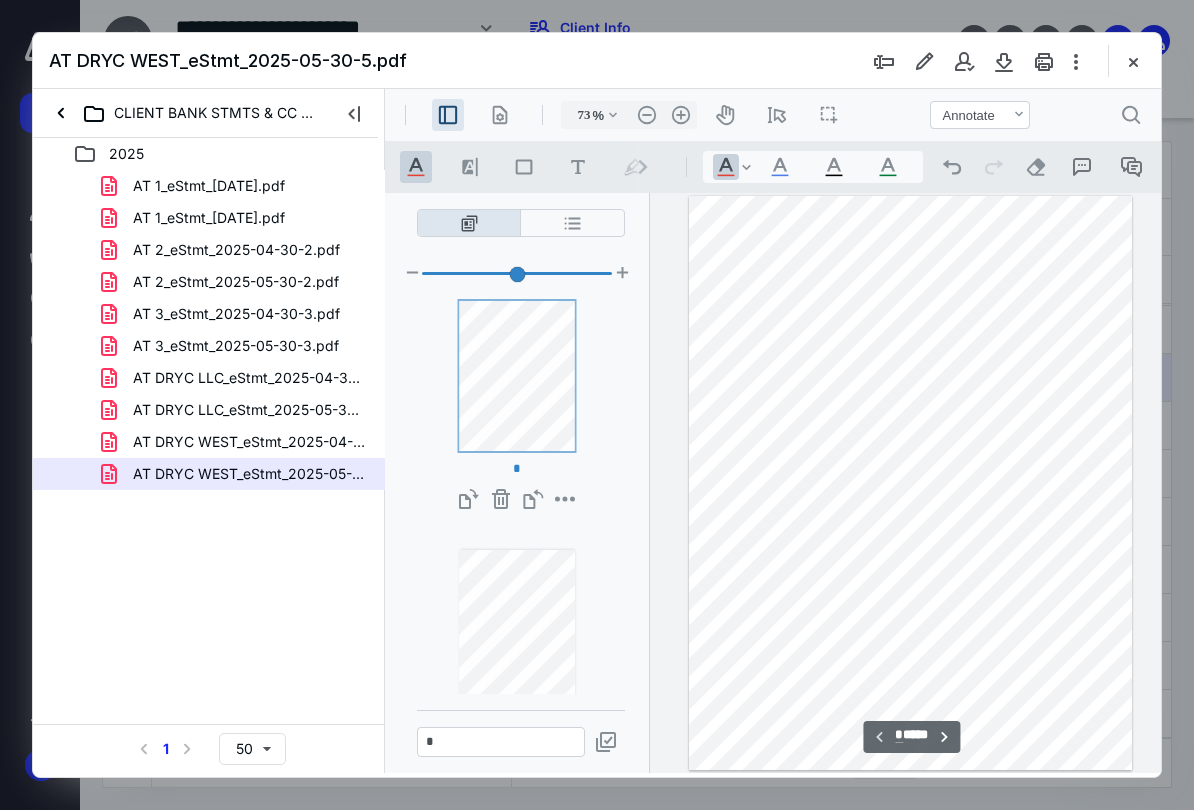 click on "AT DRYC WEST_eStmt_2025-04-30-5.pdf" at bounding box center [209, 442] 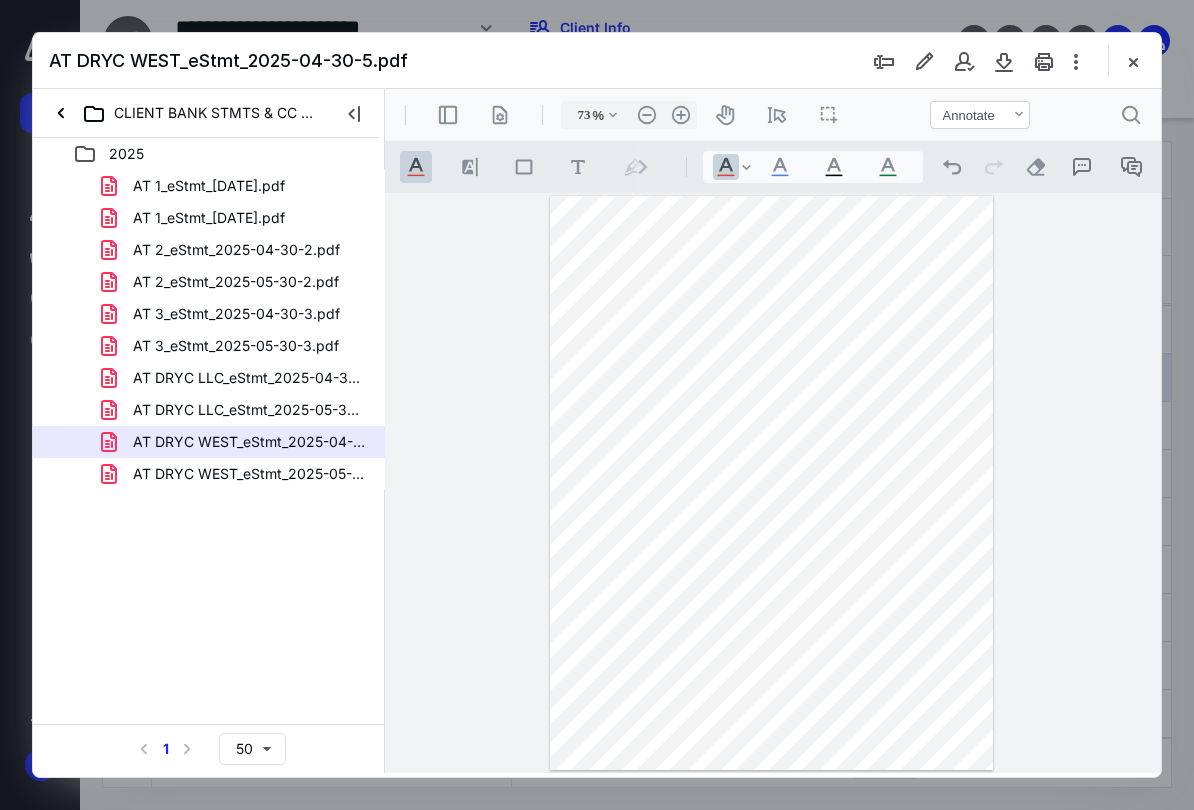 click on "AT DRYC LLC_eStmt_2025-04-30-4.pdf" at bounding box center [249, 378] 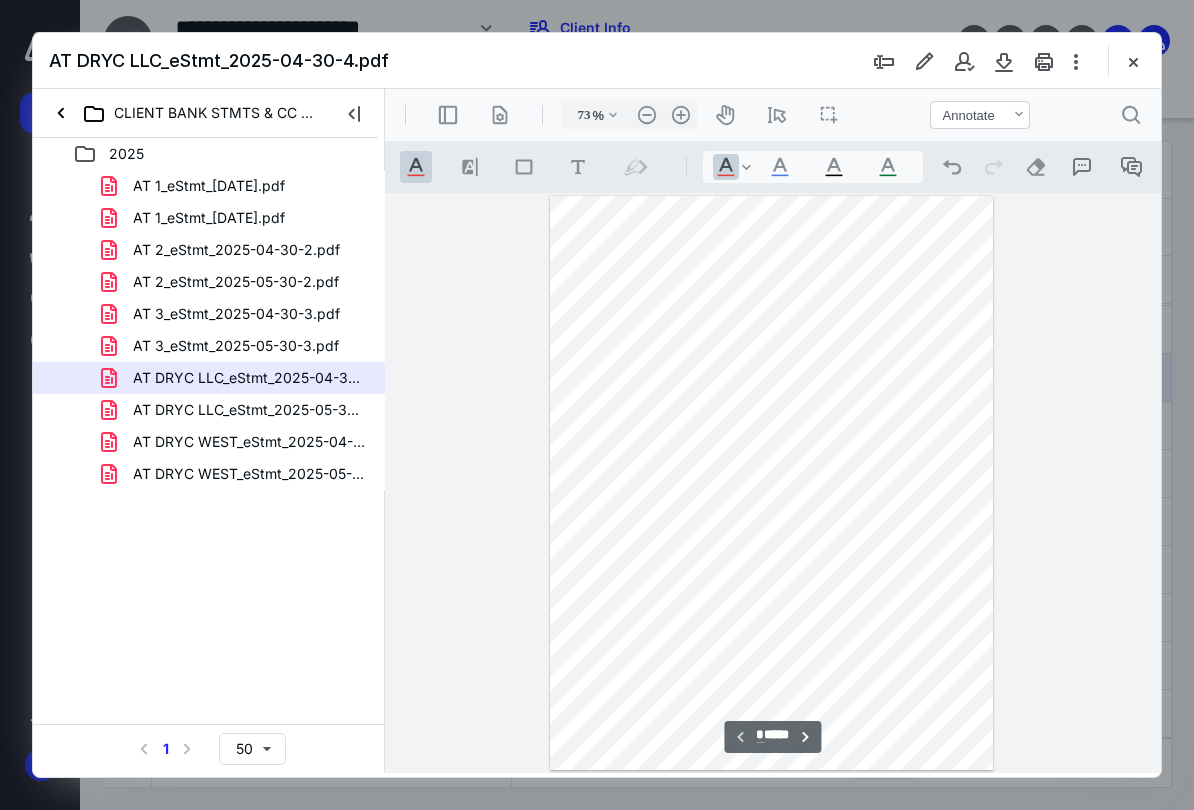 click on "**********" at bounding box center (249, 412) 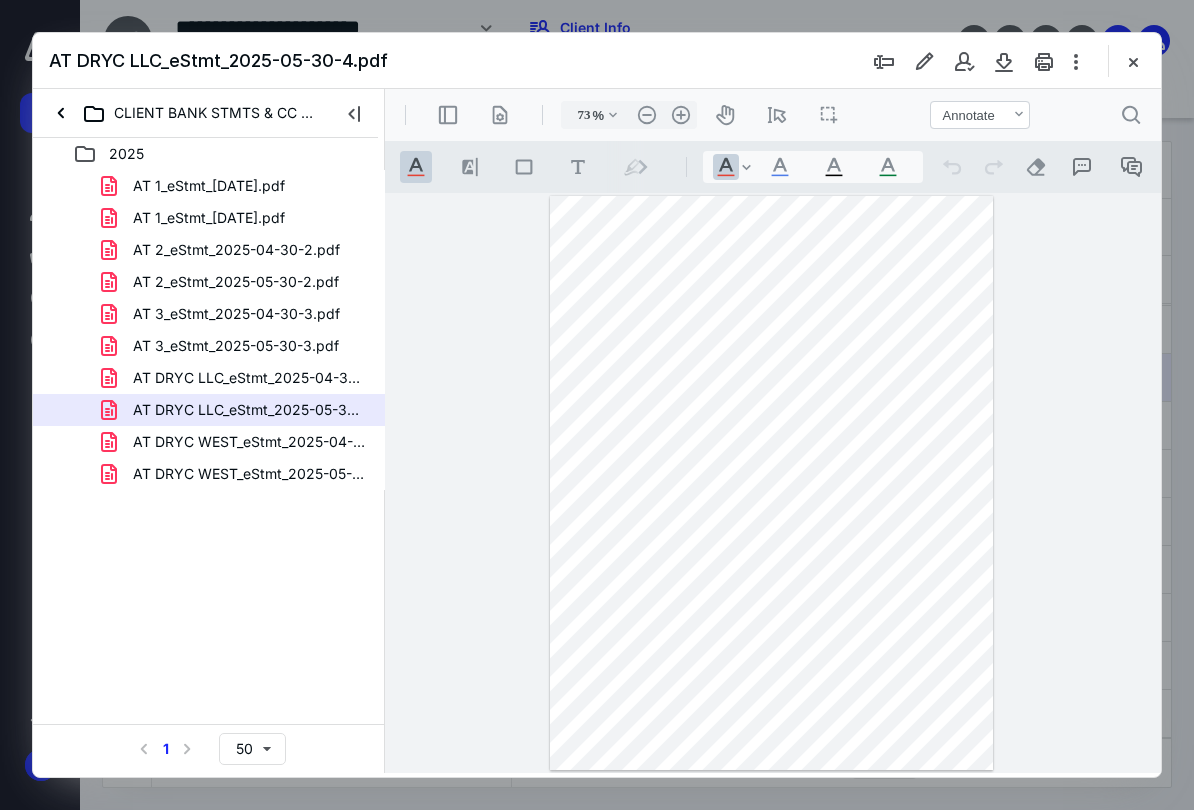 click on "AT 3_eStmt_2025-05-30-3.pdf" at bounding box center (236, 346) 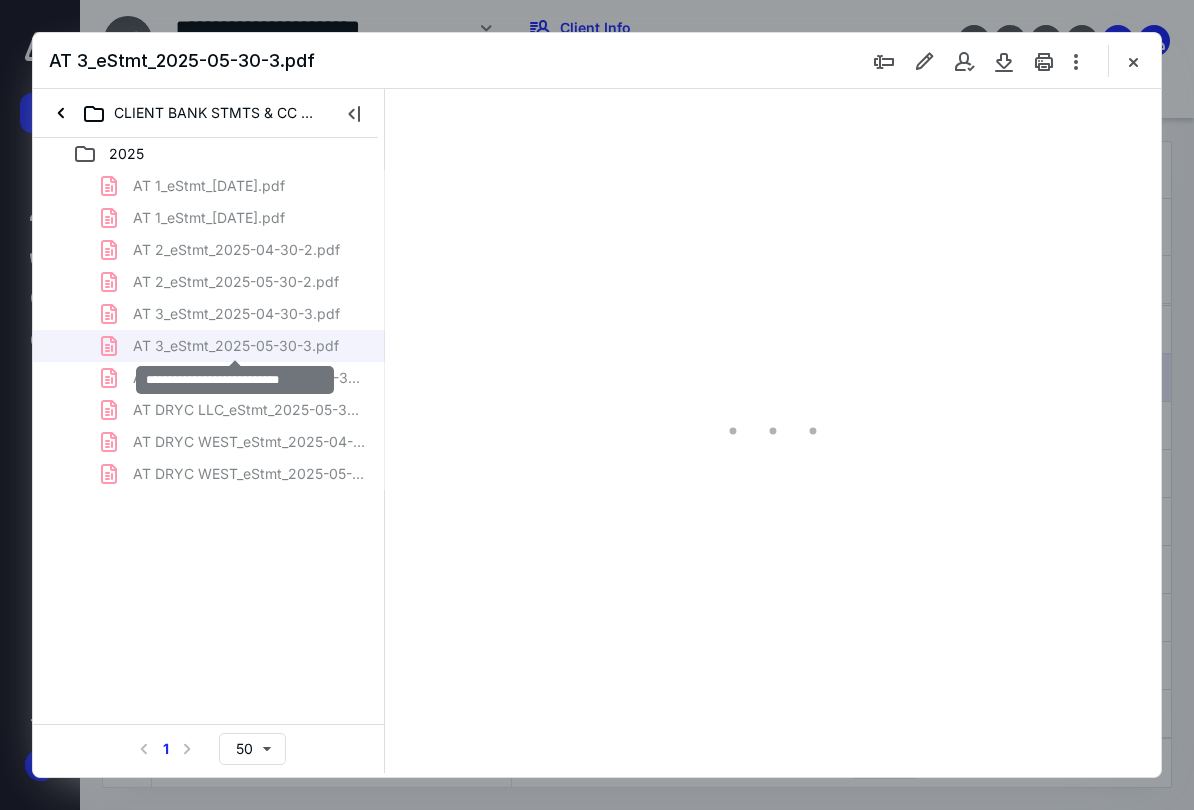 type on "73" 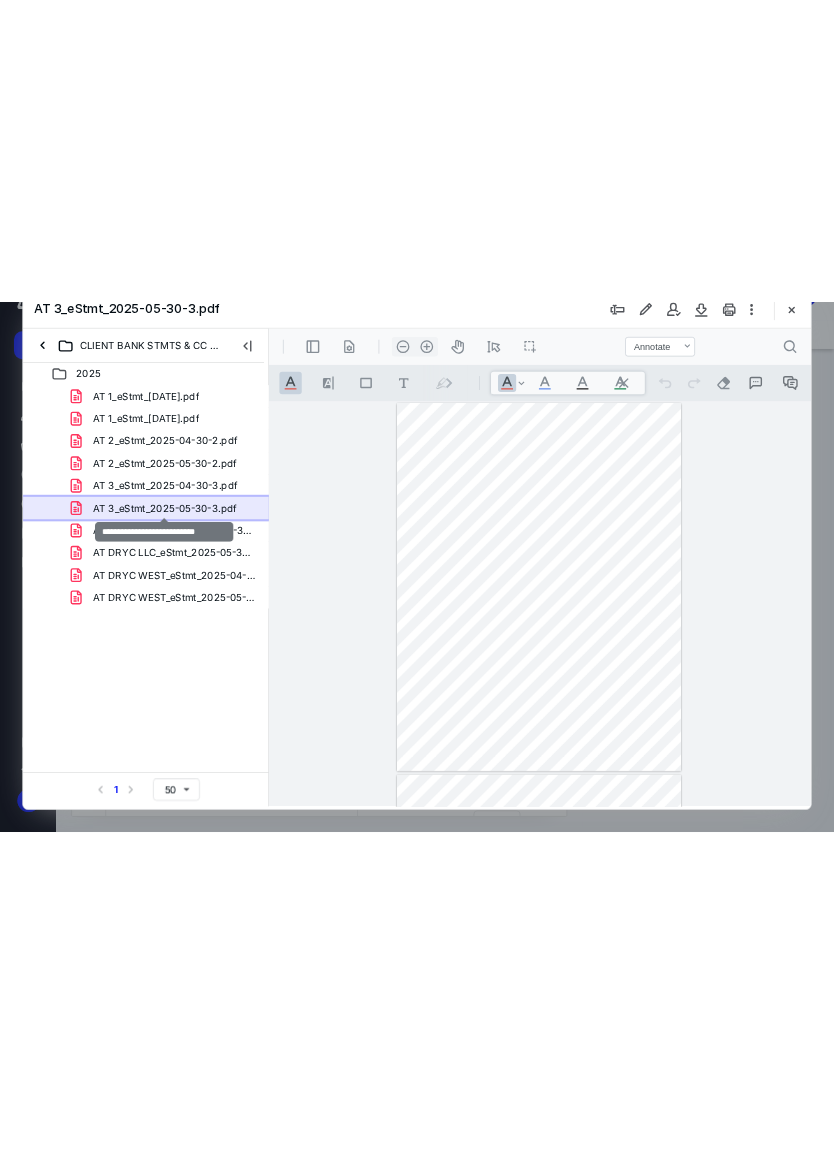scroll, scrollTop: 0, scrollLeft: 0, axis: both 